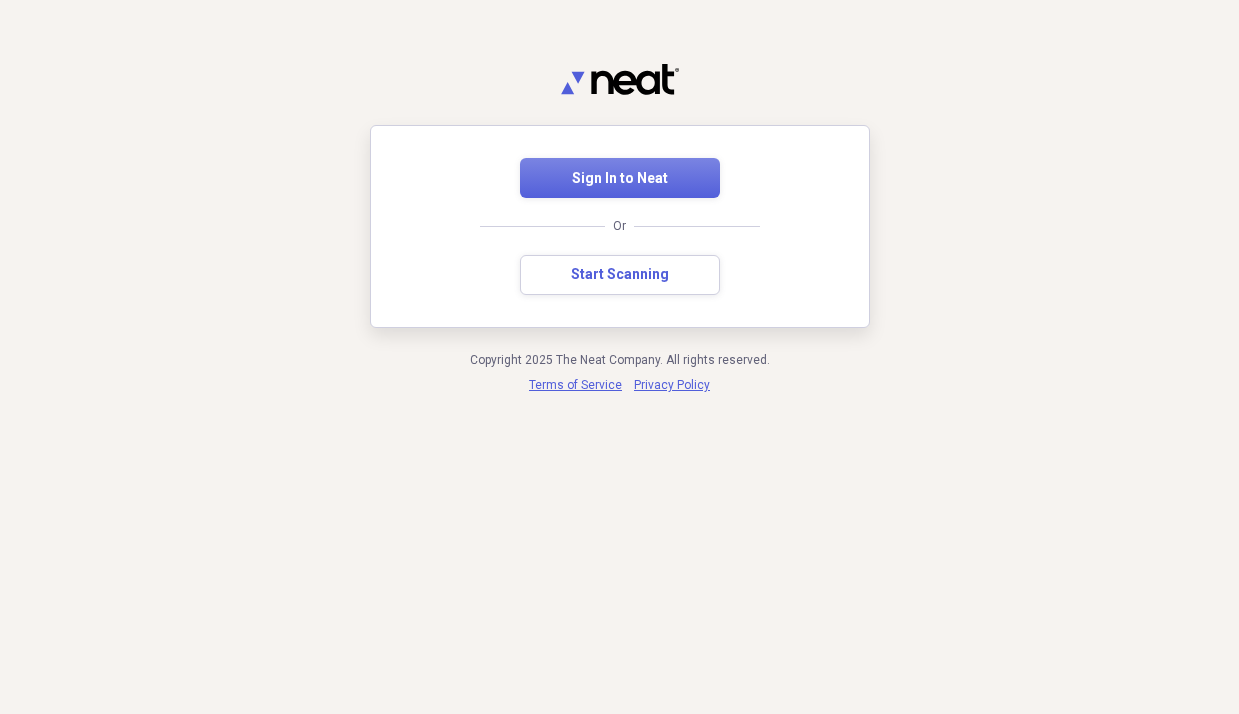 scroll, scrollTop: 0, scrollLeft: 0, axis: both 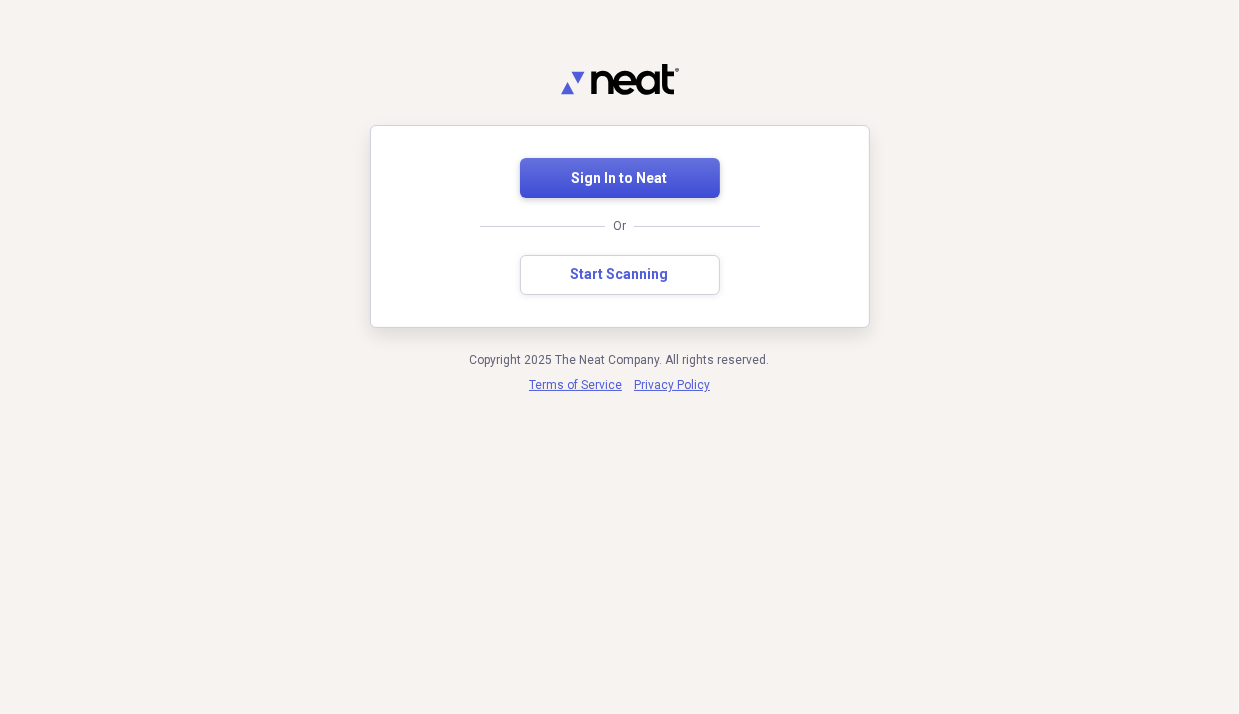 click on "Sign In to Neat Or Start Scanning Copyright 2025 The Neat Company. All rights reserved. Terms of Service Privacy Policy" at bounding box center (619, 357) 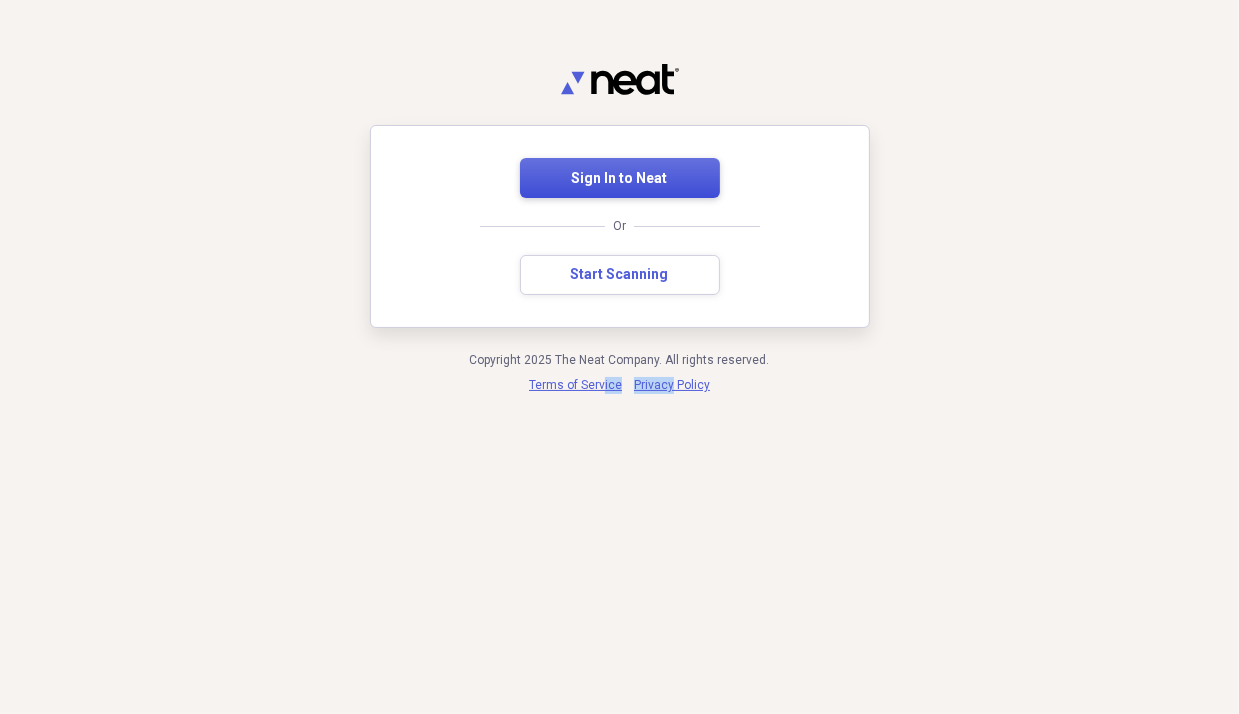 click on "Sign In to Neat" at bounding box center (620, 179) 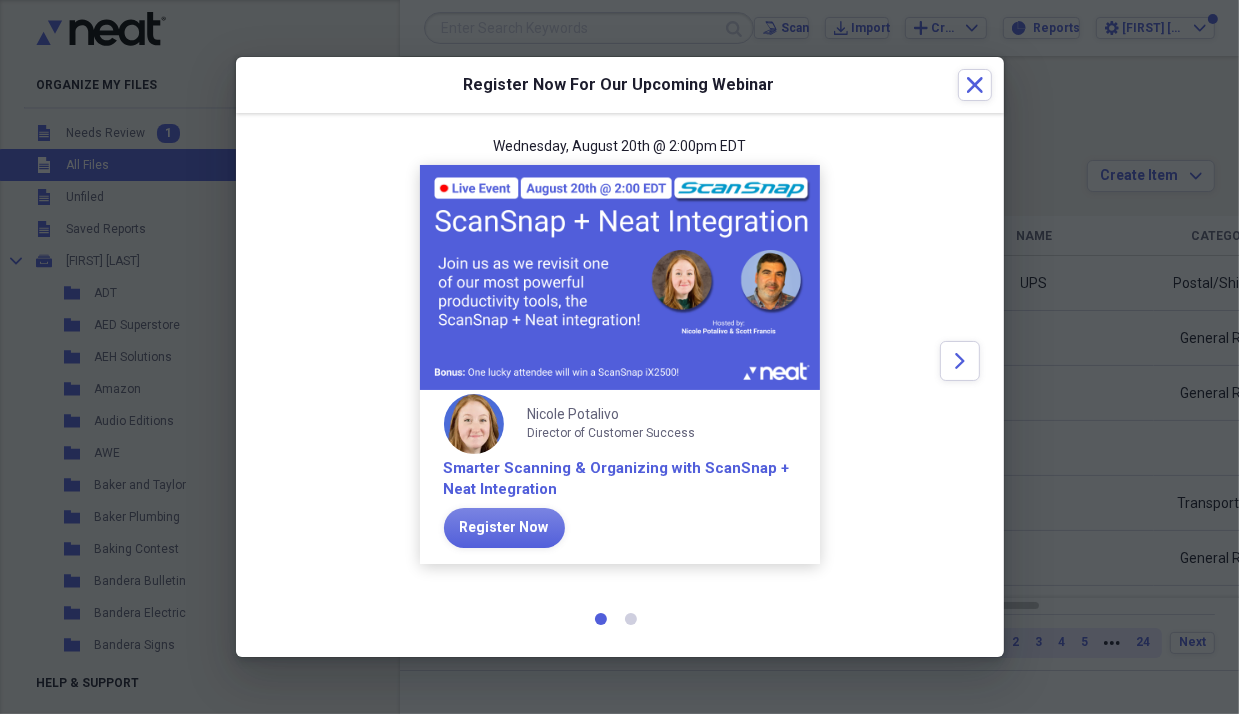 click on "Register Now For Our Upcoming Webinar Close" at bounding box center [620, 85] 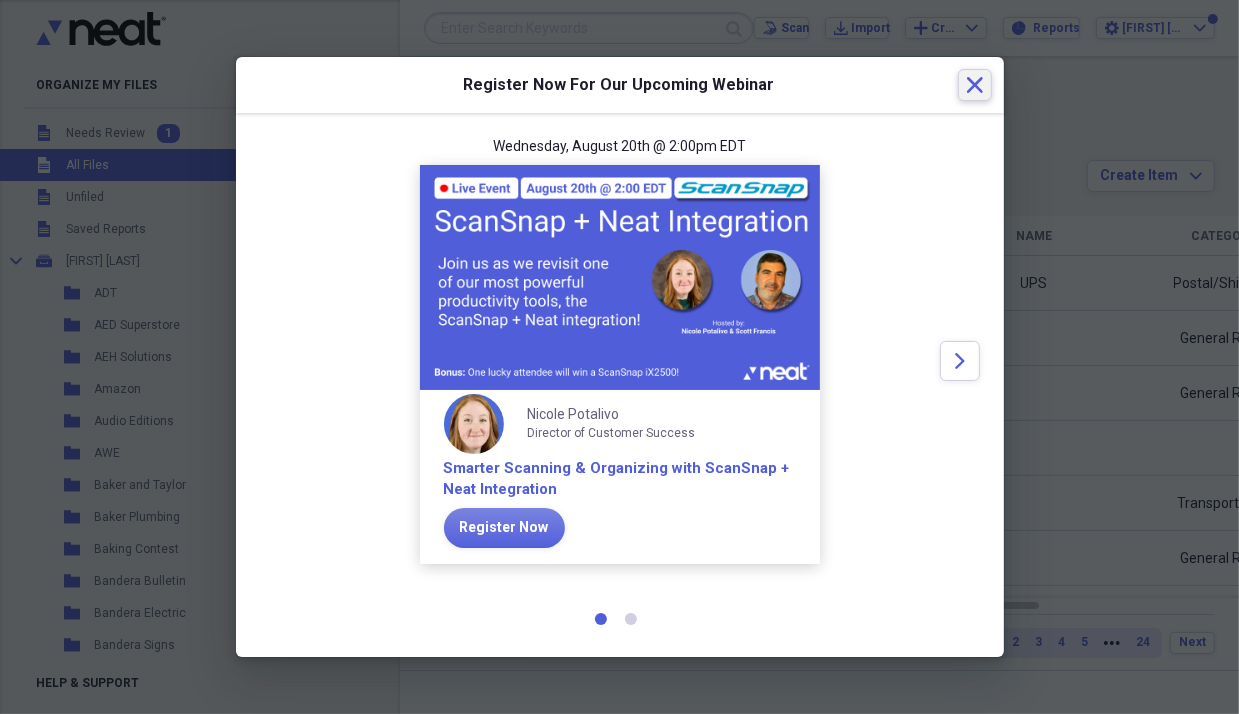 click 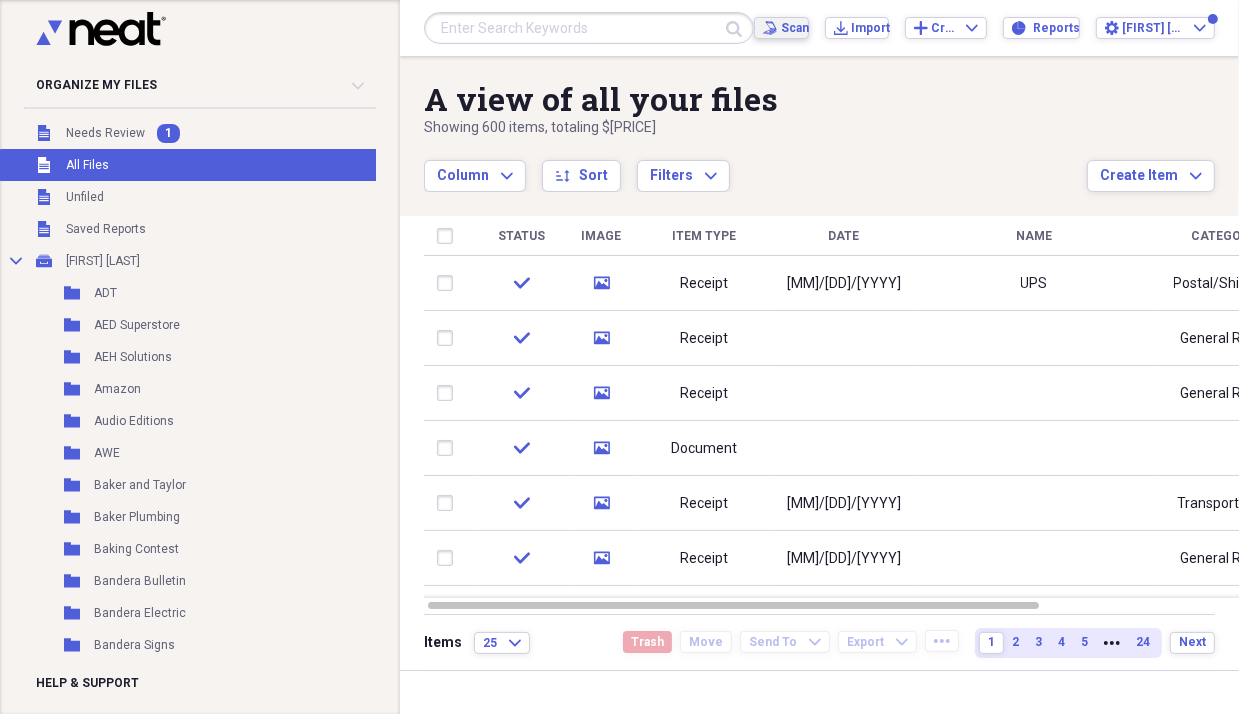 click on "Scan" at bounding box center [790, 28] 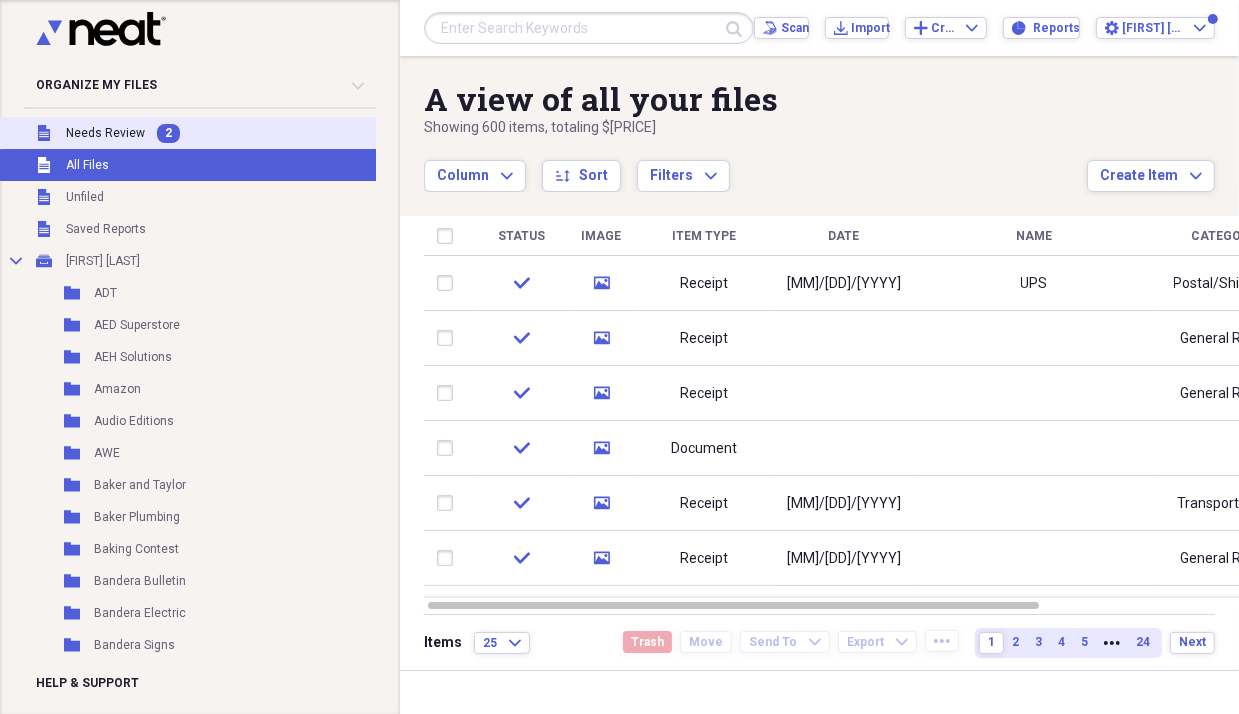 click on "Needs Review" at bounding box center [105, 133] 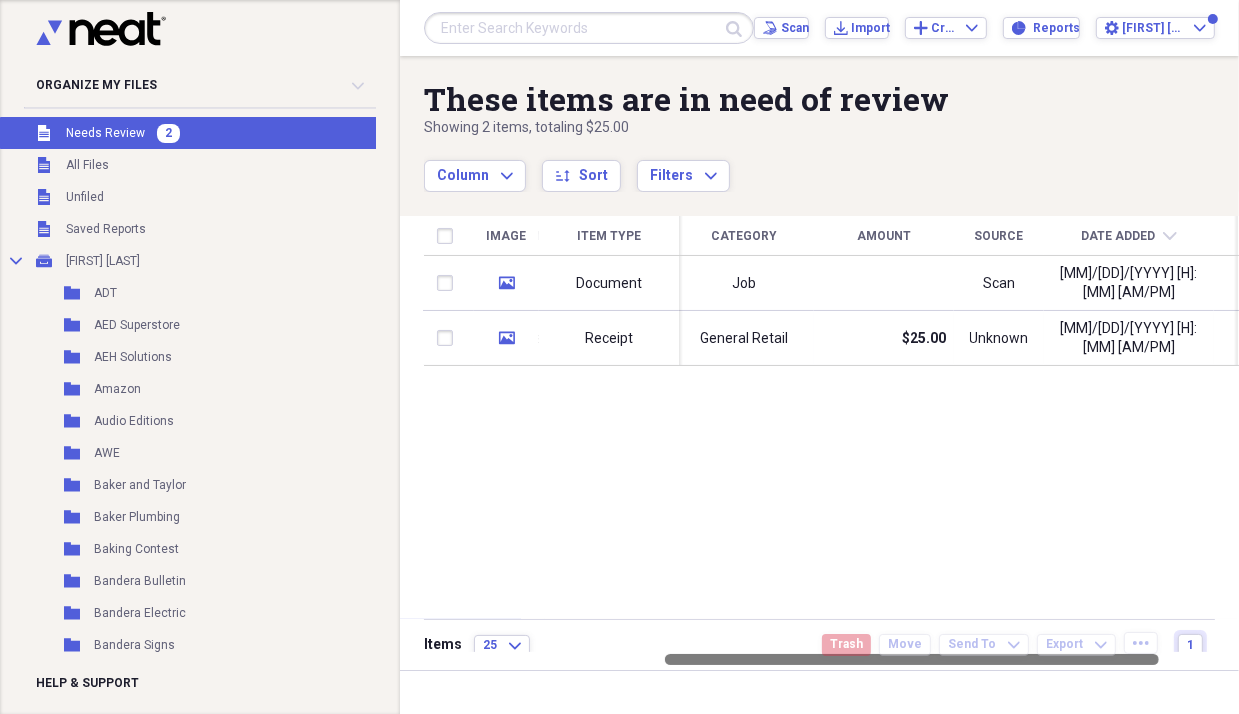 drag, startPoint x: 608, startPoint y: 656, endPoint x: 727, endPoint y: 657, distance: 119.0042 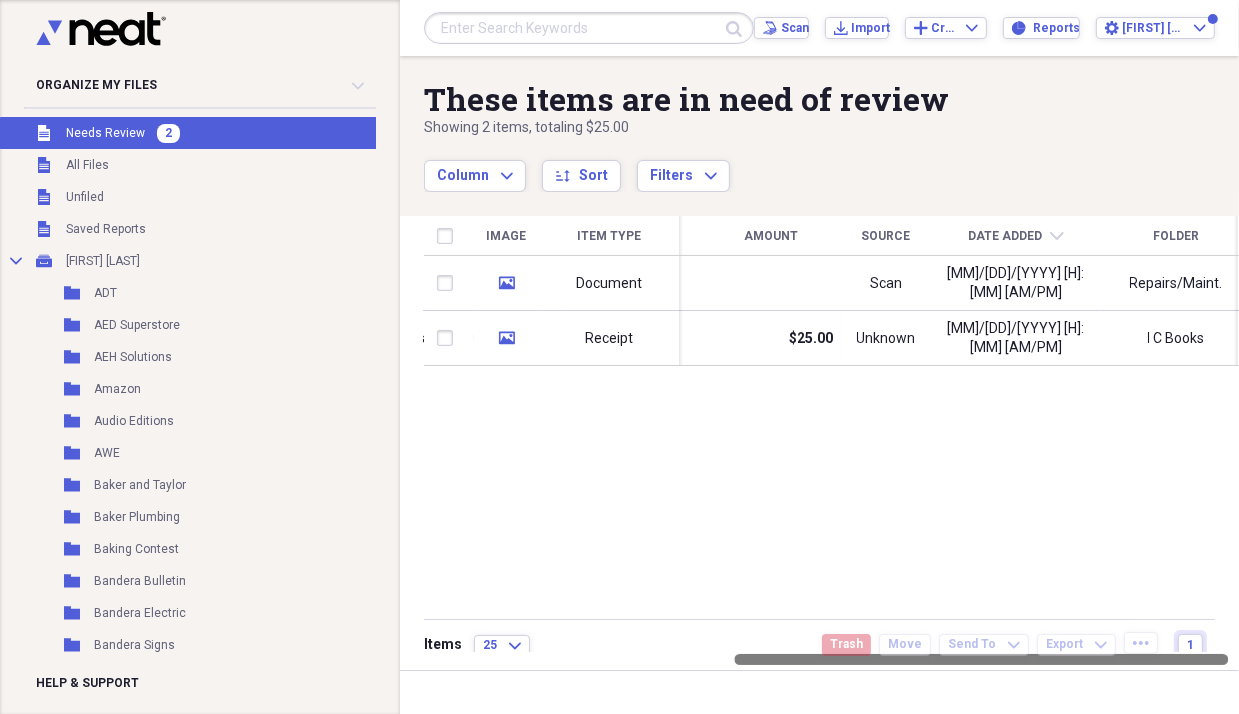 drag, startPoint x: 583, startPoint y: 658, endPoint x: 859, endPoint y: 664, distance: 276.06522 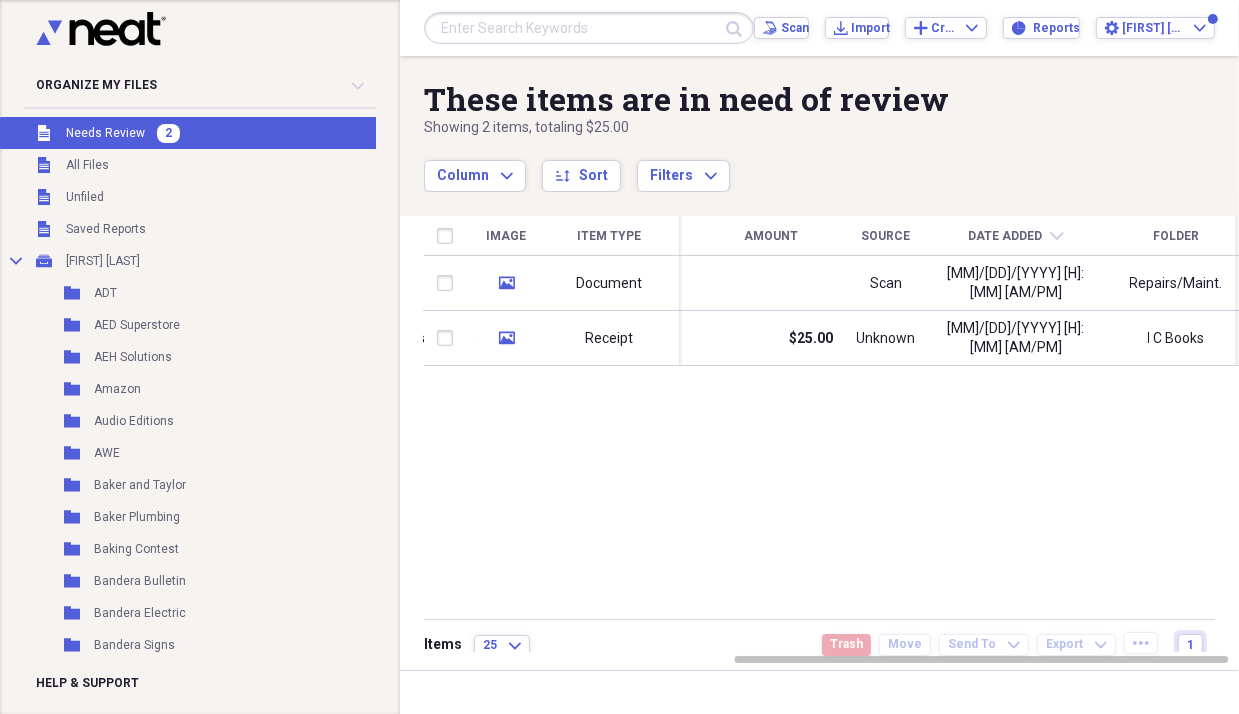 click on "Wednesday, August 20th @ 2:00pm EDT Nicole Potalivo Director of Customer Success Smarter Scanning & Organizing with ScanSnap + Neat Integration Register Now" at bounding box center [620, 359] 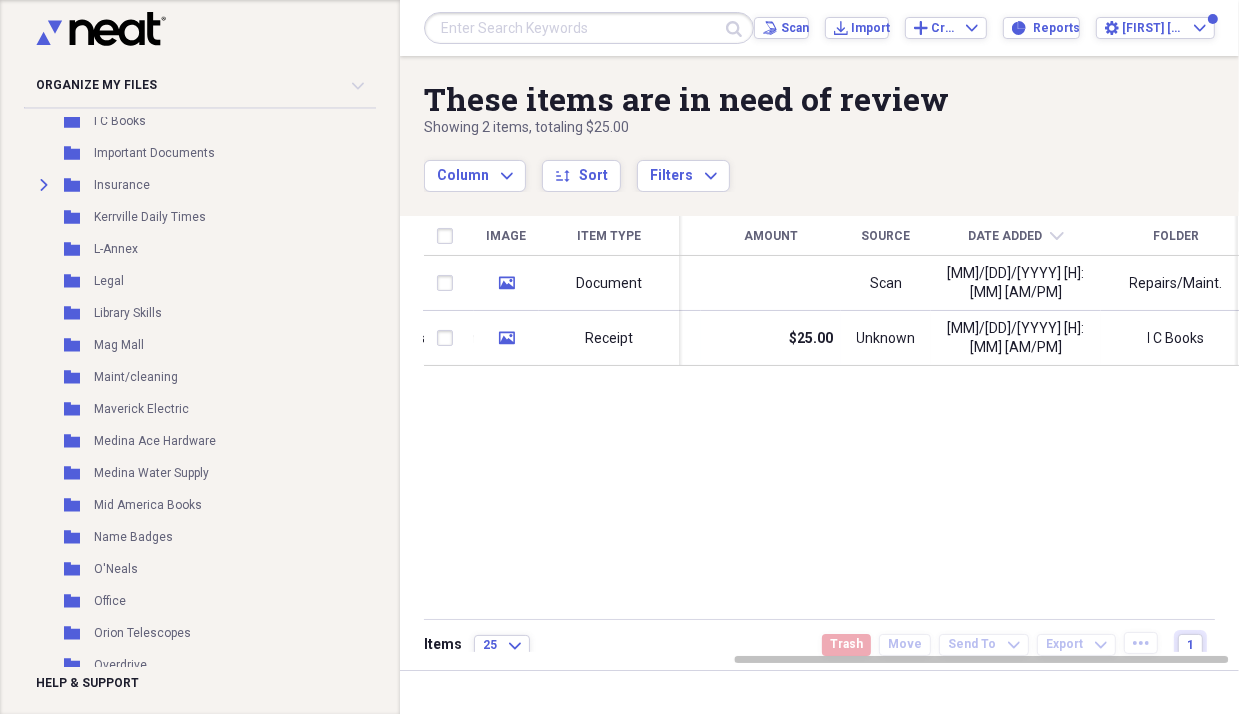 scroll, scrollTop: 1400, scrollLeft: 0, axis: vertical 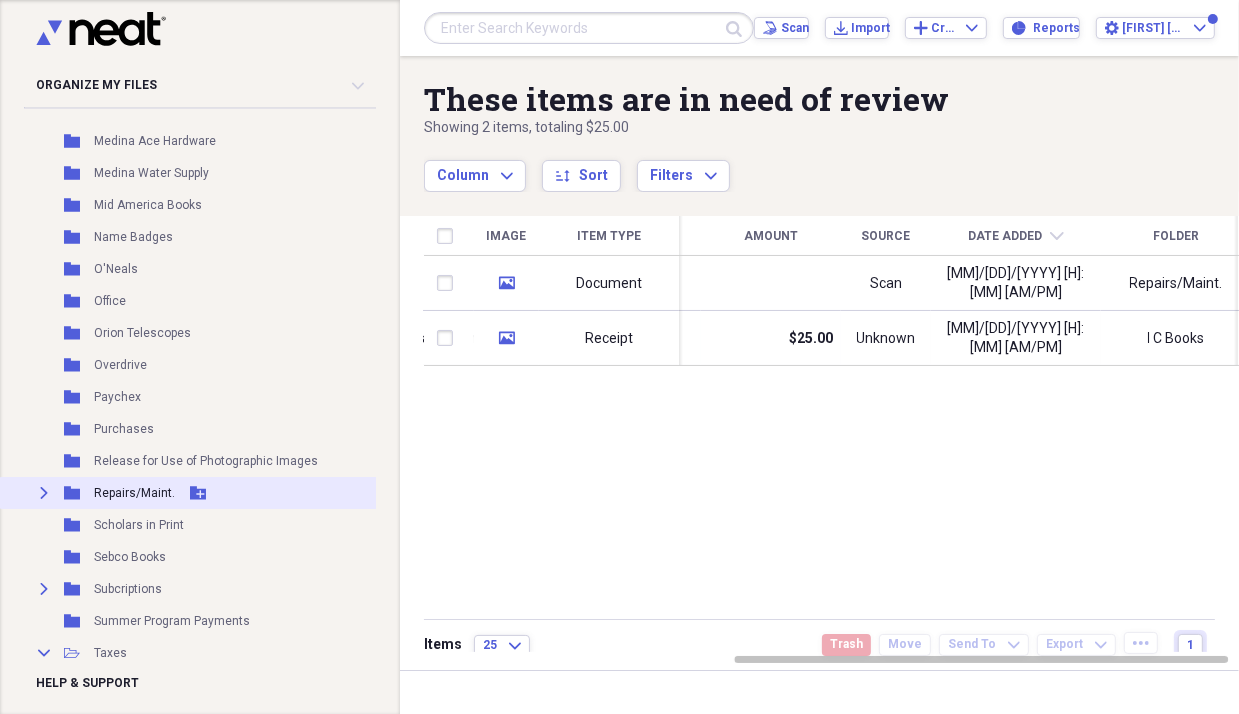 click on "Repairs/Maint." at bounding box center [134, 493] 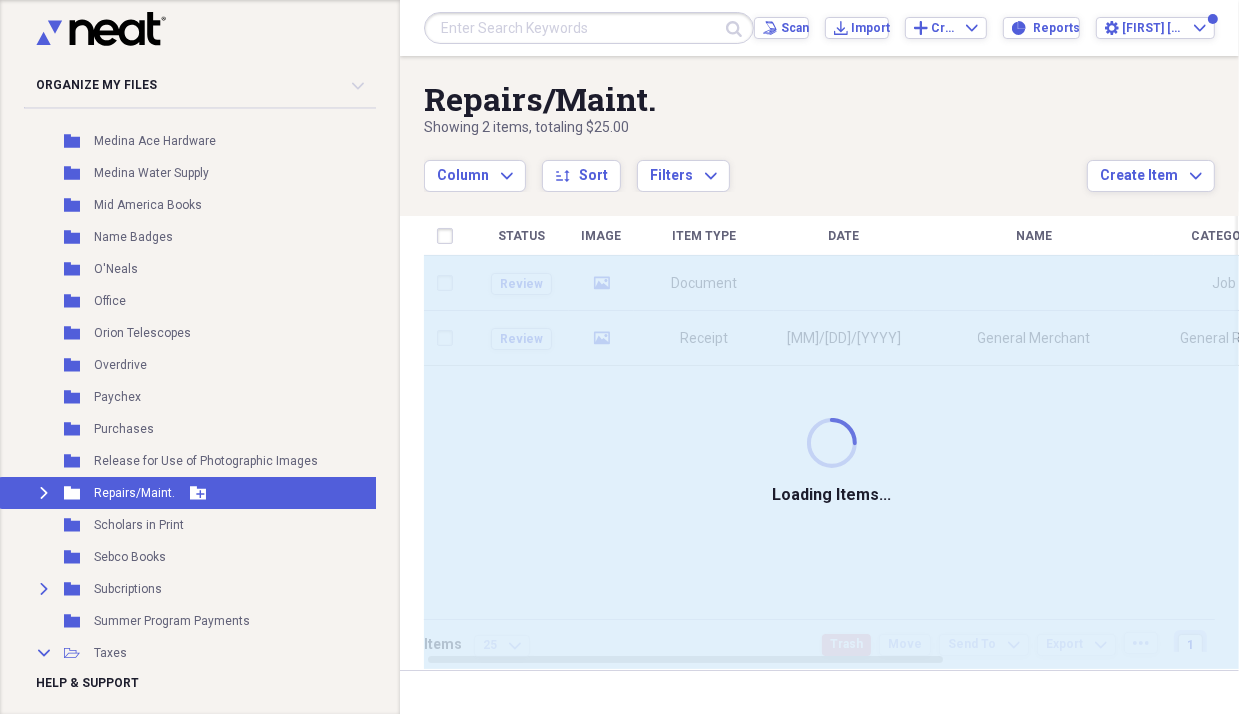 click on "Repairs/Maint." at bounding box center (134, 493) 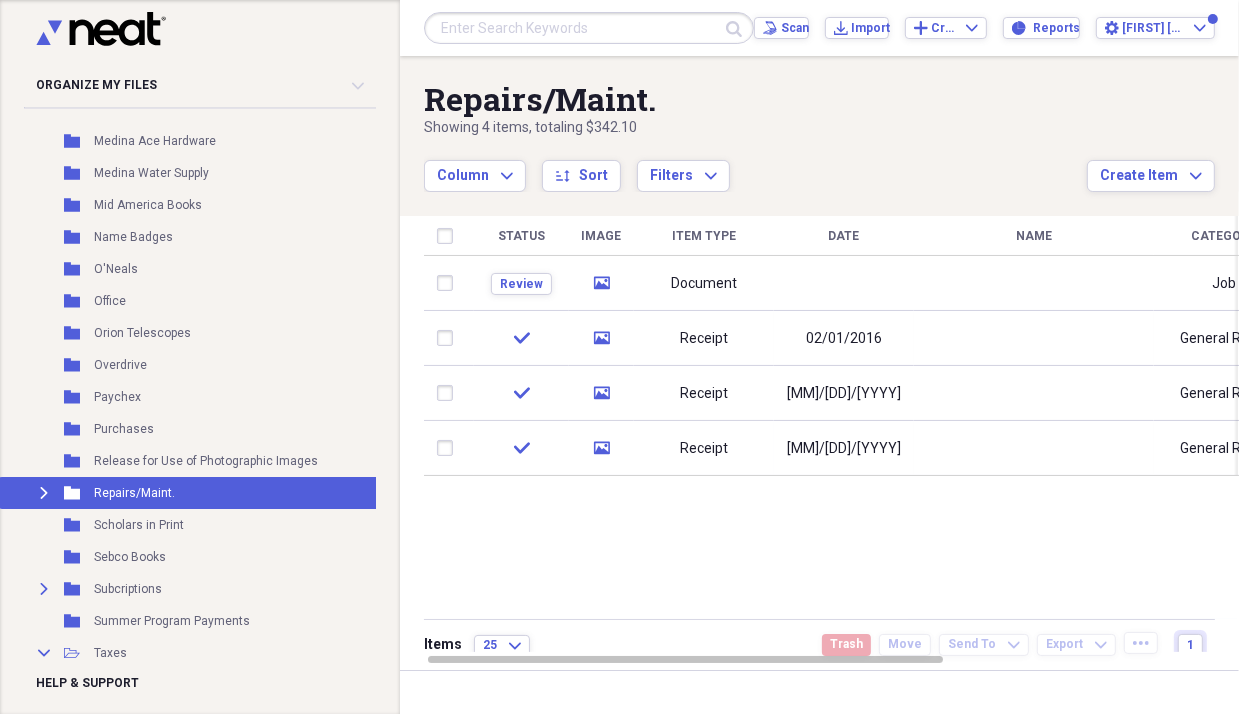 click on "Wednesday, August 20th @ 2:00pm EDT Nicole Potalivo Director of Customer Success Smarter Scanning & Organizing with ScanSnap + Neat Integration Register Now" at bounding box center (620, 359) 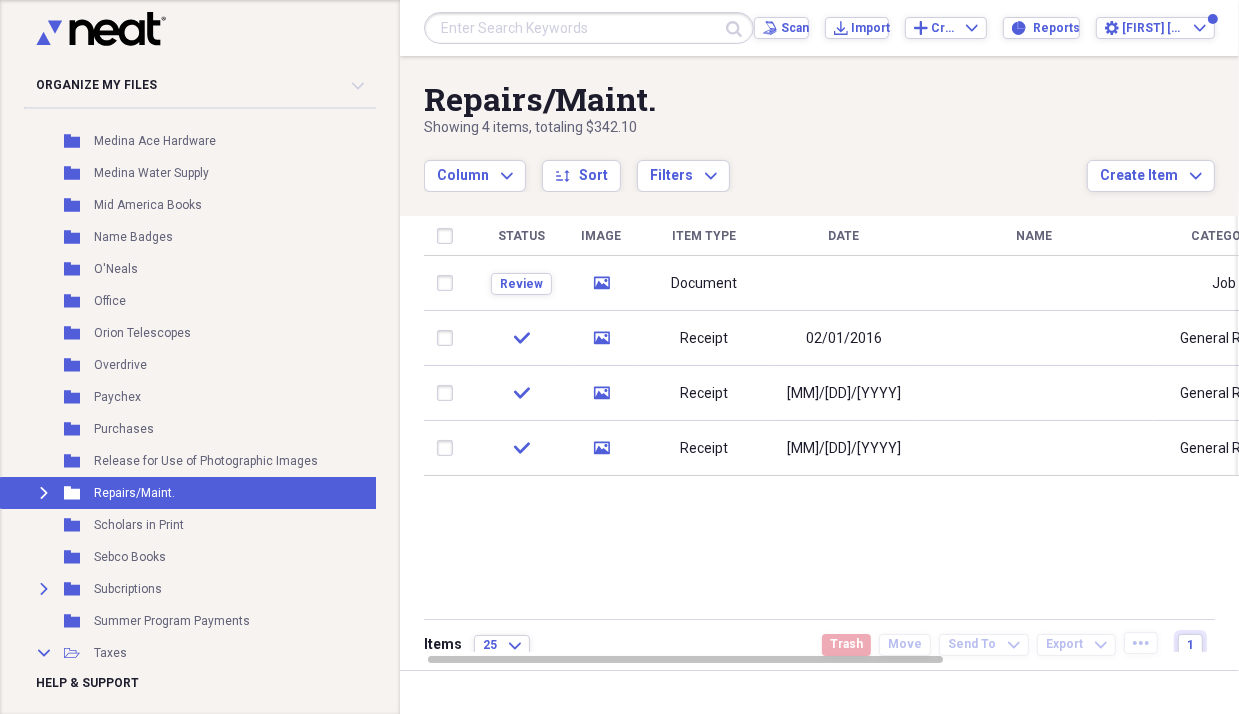 click at bounding box center [620, 317] 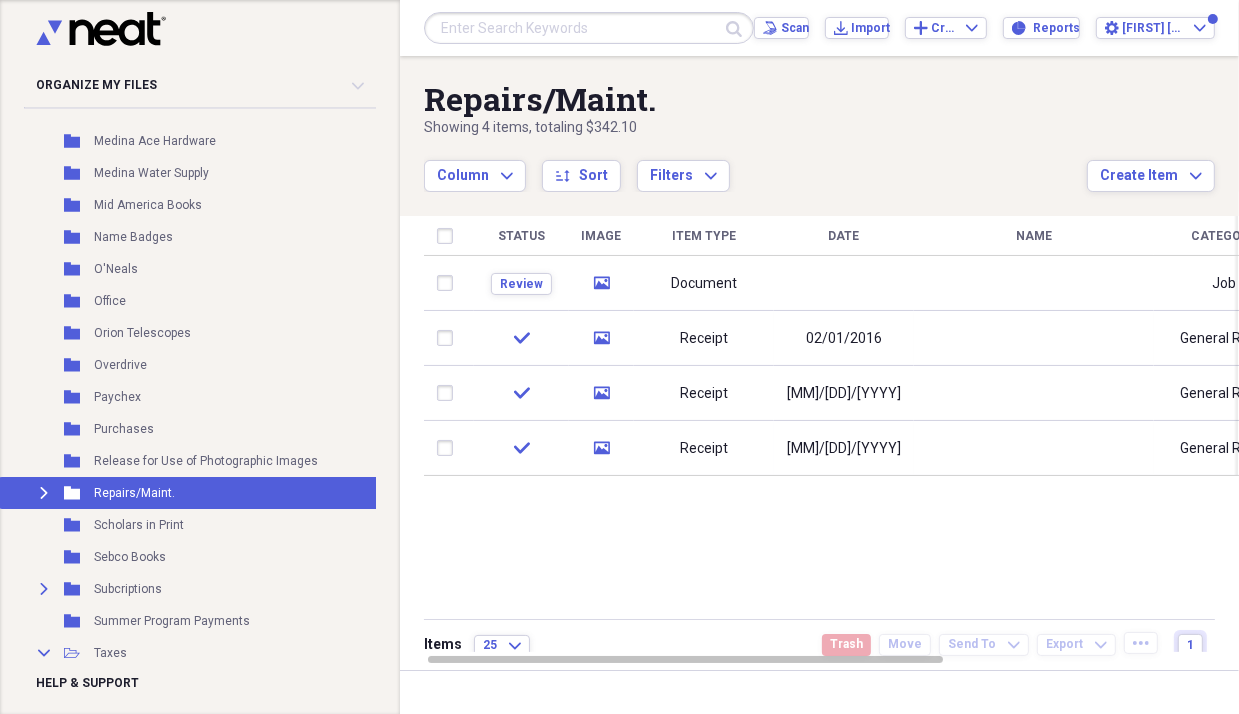 click at bounding box center (450, 359) 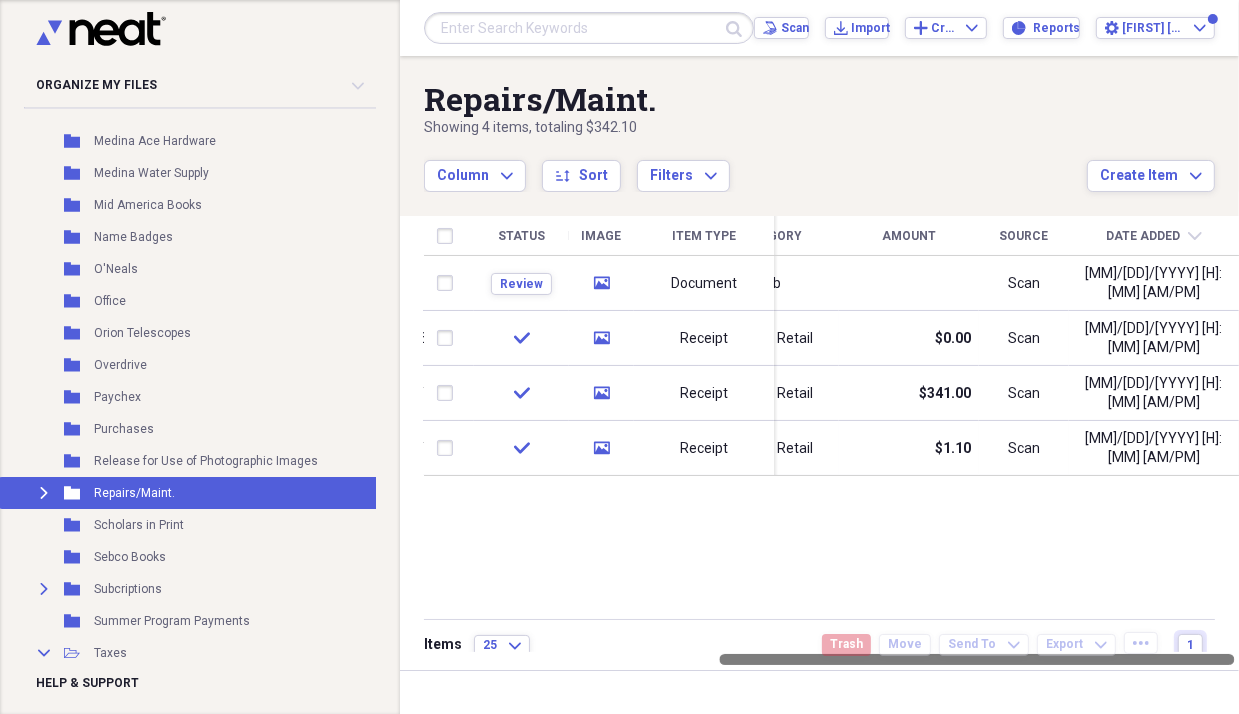 drag, startPoint x: 830, startPoint y: 660, endPoint x: 1212, endPoint y: 579, distance: 390.4933 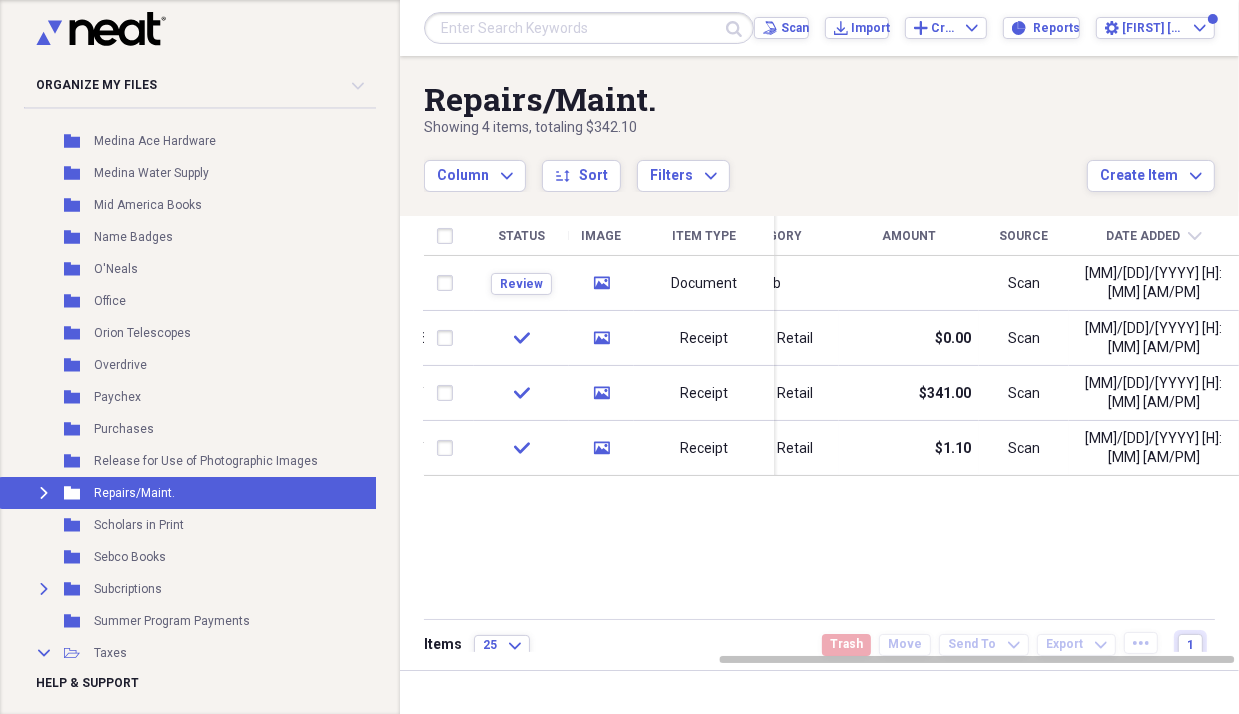 click at bounding box center [620, 317] 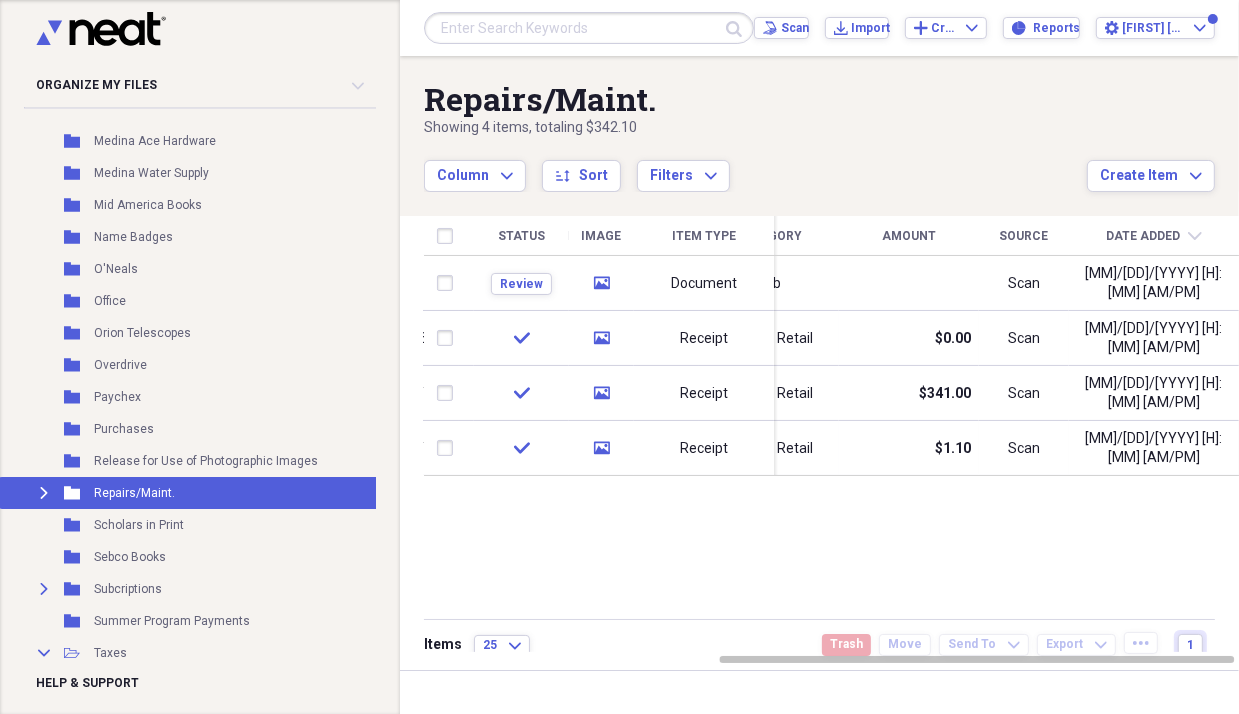 click at bounding box center [620, 317] 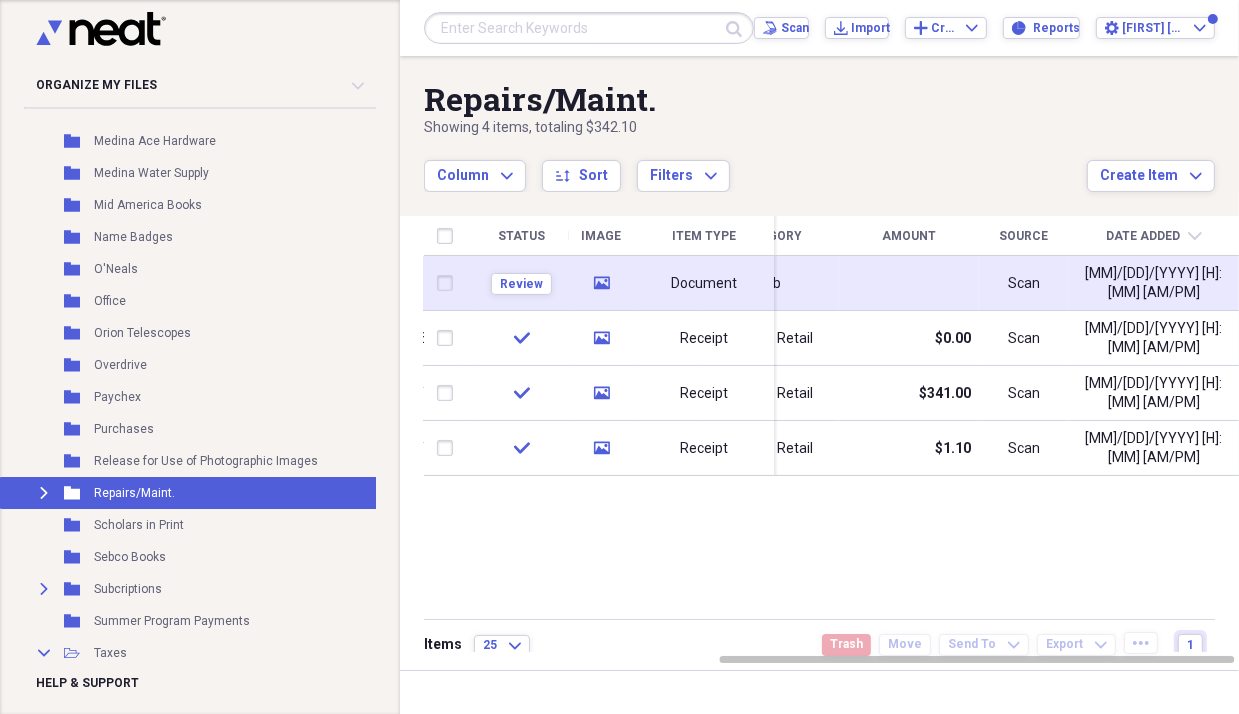 click on "Job" at bounding box center [769, 283] 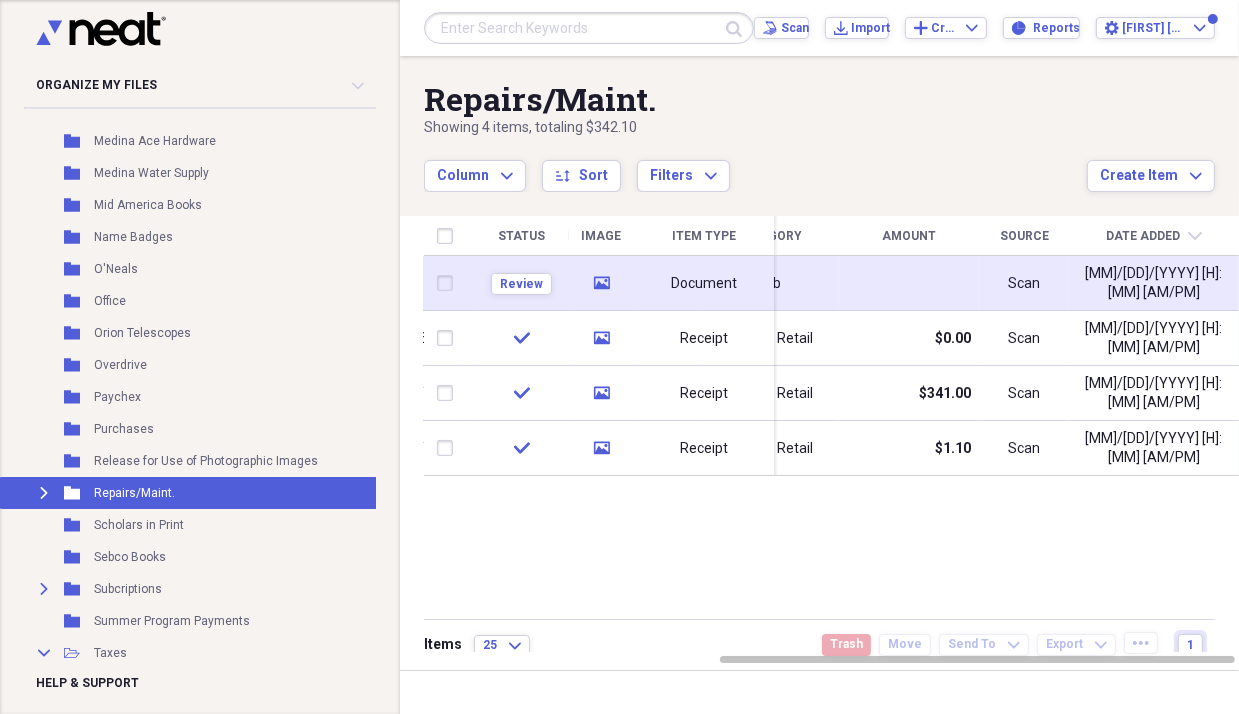 click on "Job" at bounding box center (769, 283) 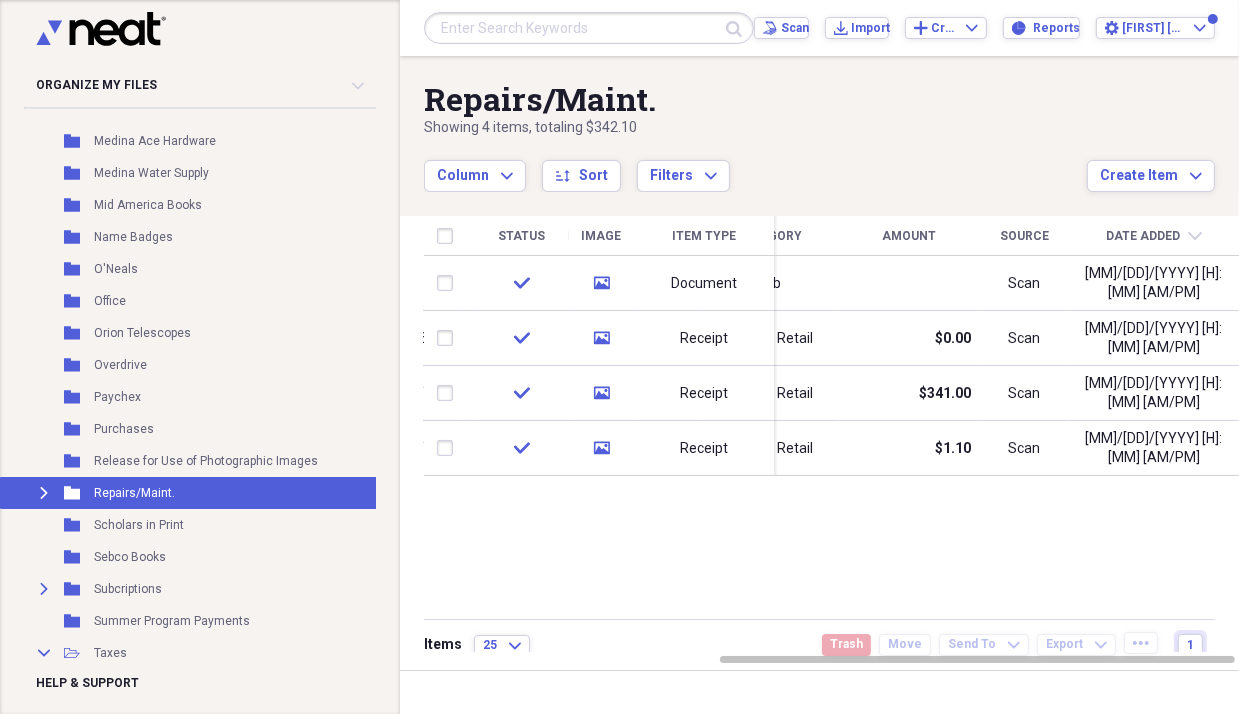click at bounding box center (620, 317) 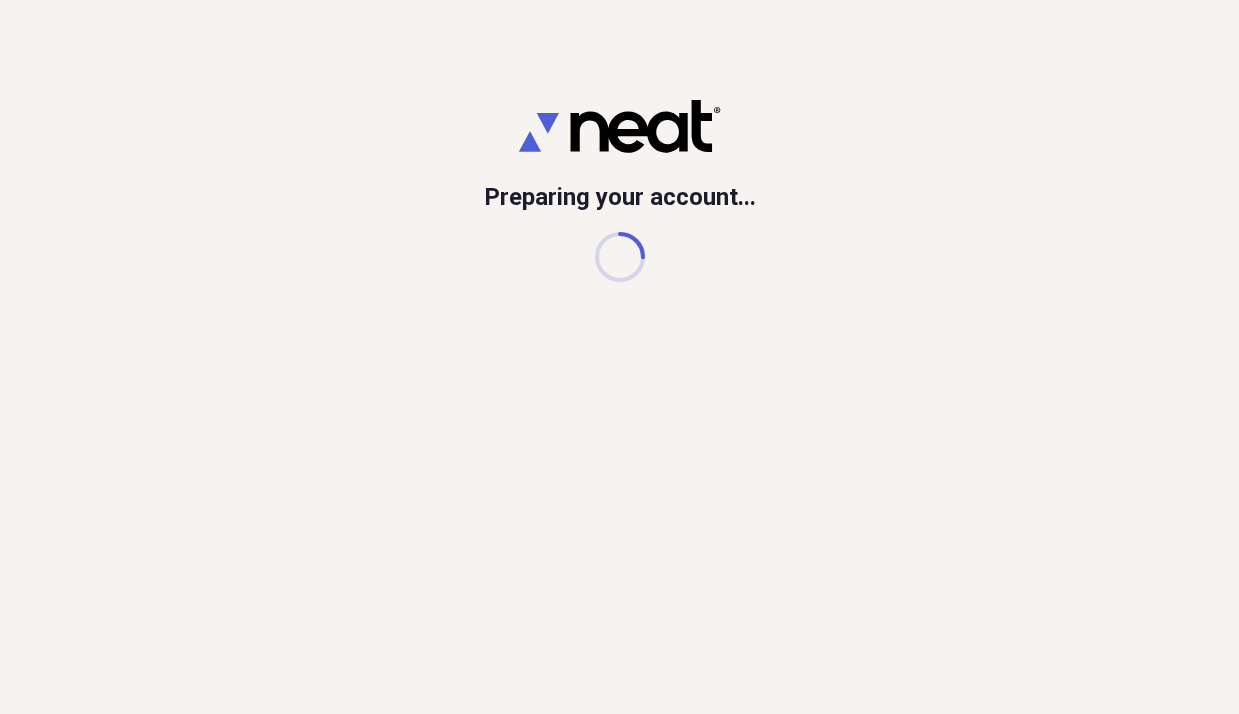 scroll, scrollTop: 0, scrollLeft: 0, axis: both 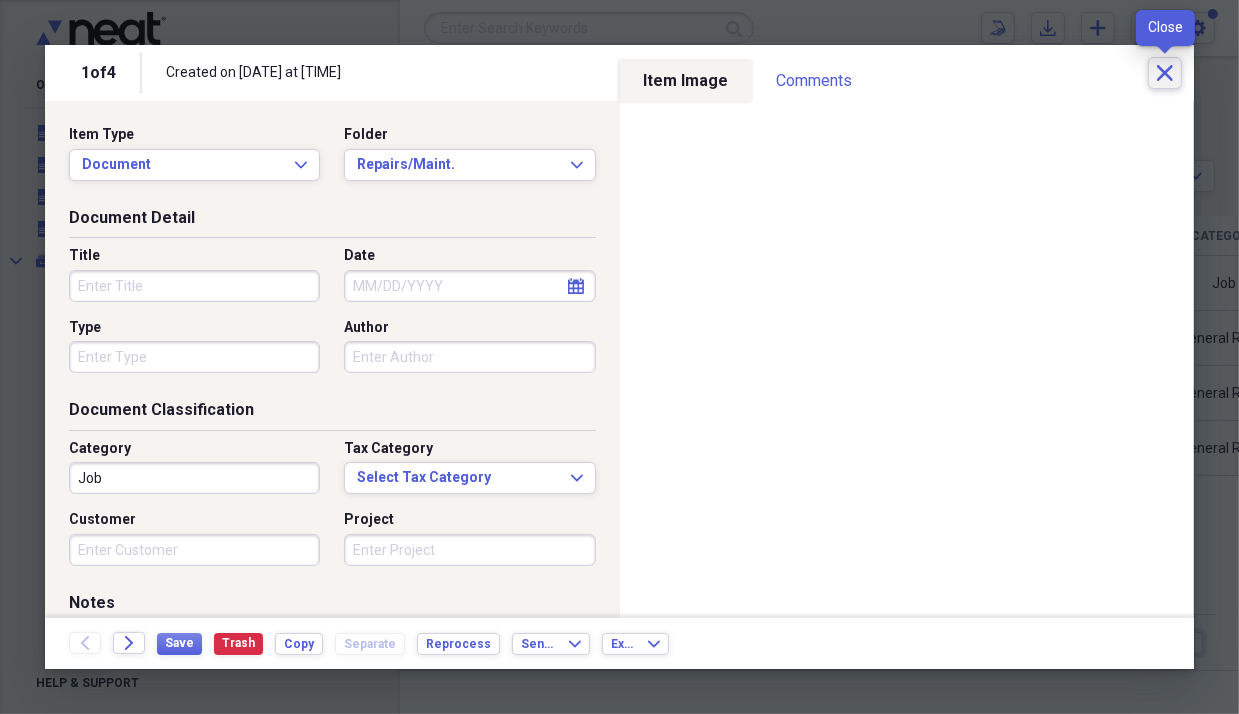 click 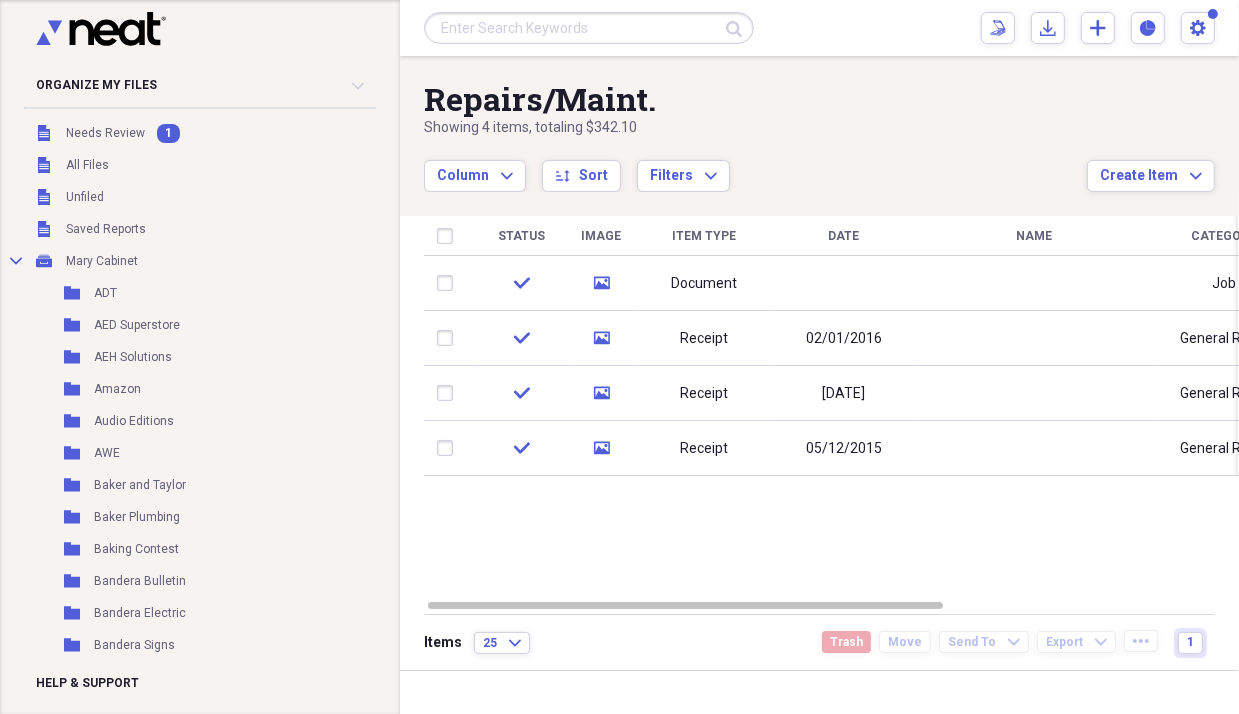 drag, startPoint x: 503, startPoint y: 547, endPoint x: 728, endPoint y: 568, distance: 225.97787 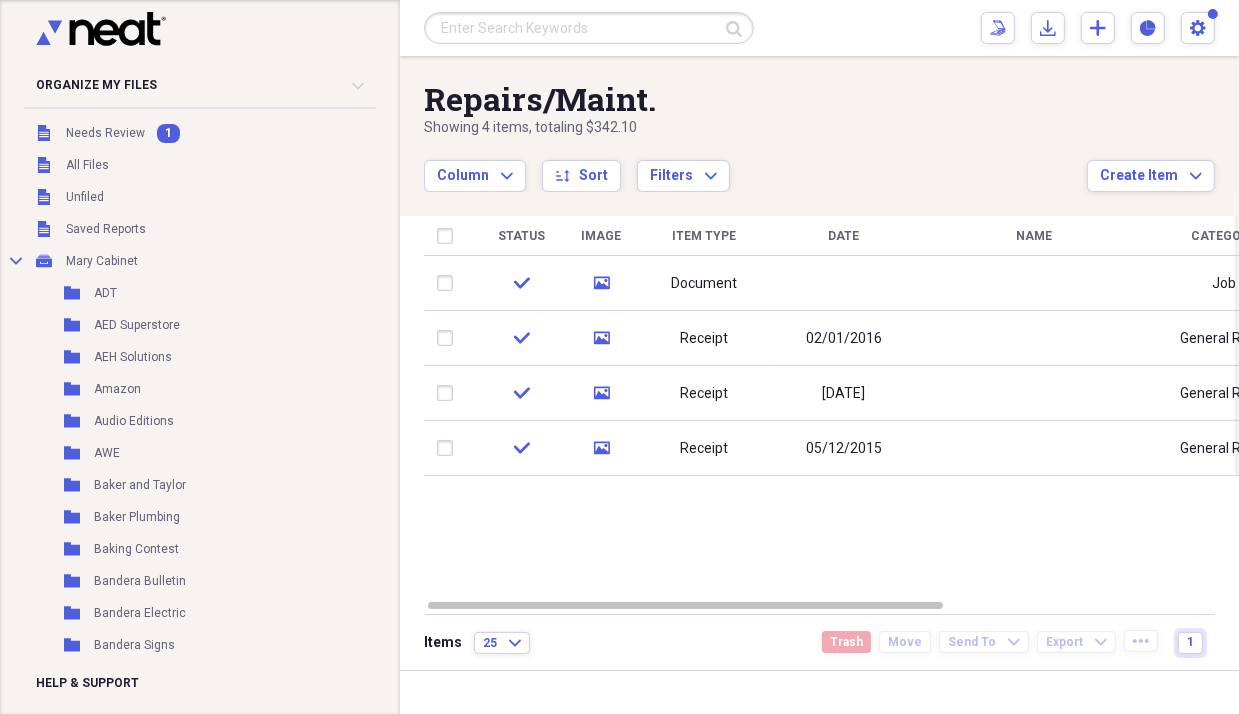 click on "Status Image Item Type Date Name Category Amount Source Date Added chevron-down check media Document Job Scan 08/06/2025 3:58 pm check media Receipt 02/01/2016 General Retail $0.00 Scan 02/10/2016 4:22 pm check media Receipt 07/10/2015 General Retail $341.00 Scan 07/10/2015 3:42 pm check media Receipt 05/12/2015 General Retail $1.10 Scan 05/19/2015 1:57 pm" at bounding box center [831, 407] 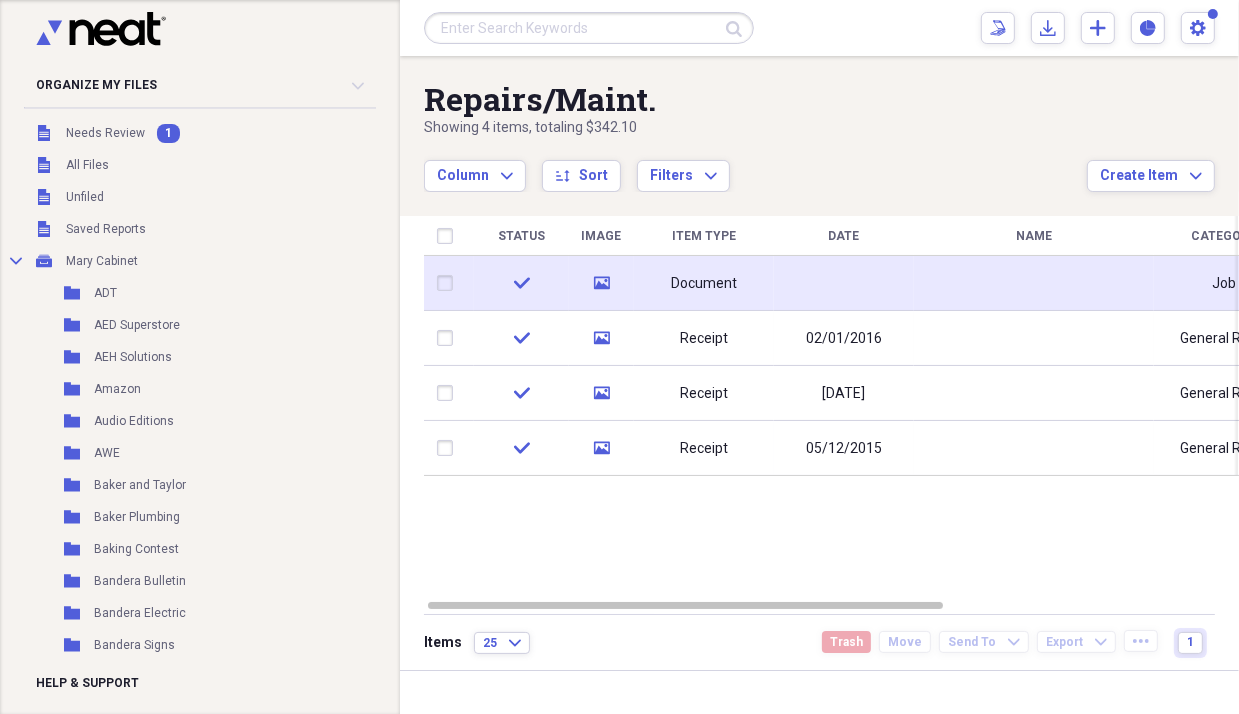 click on "Document" at bounding box center (704, 284) 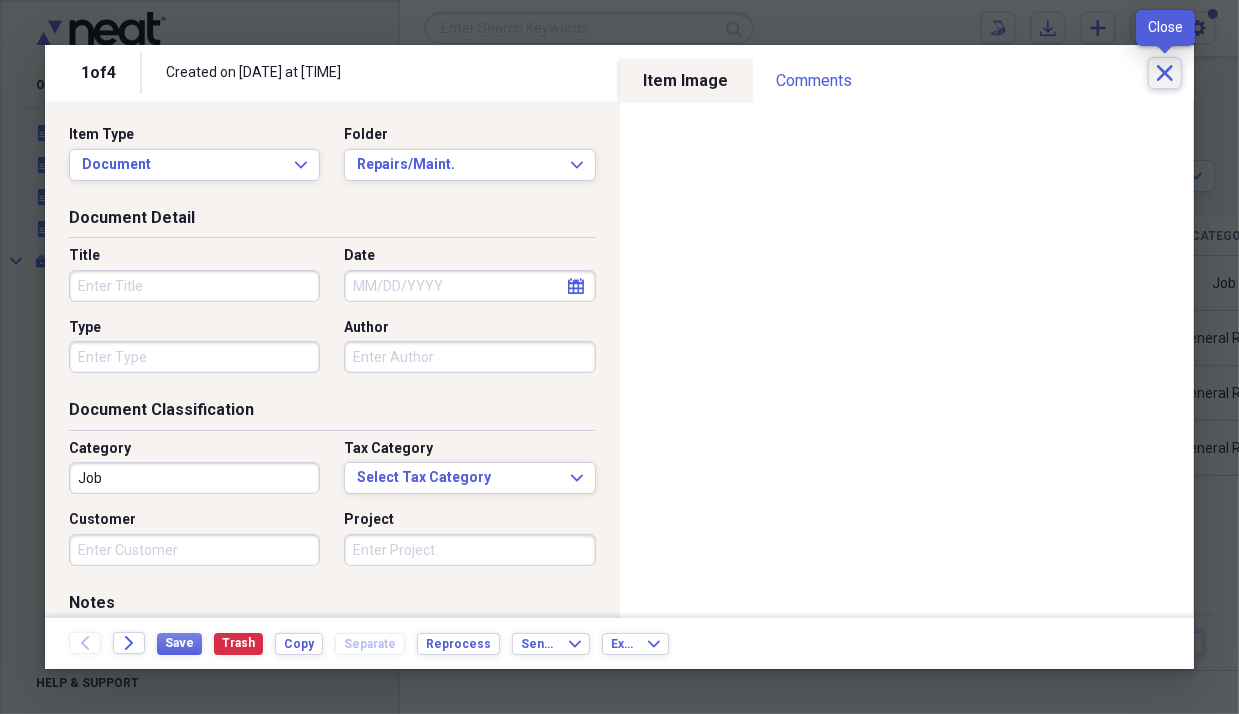 click on "Close" 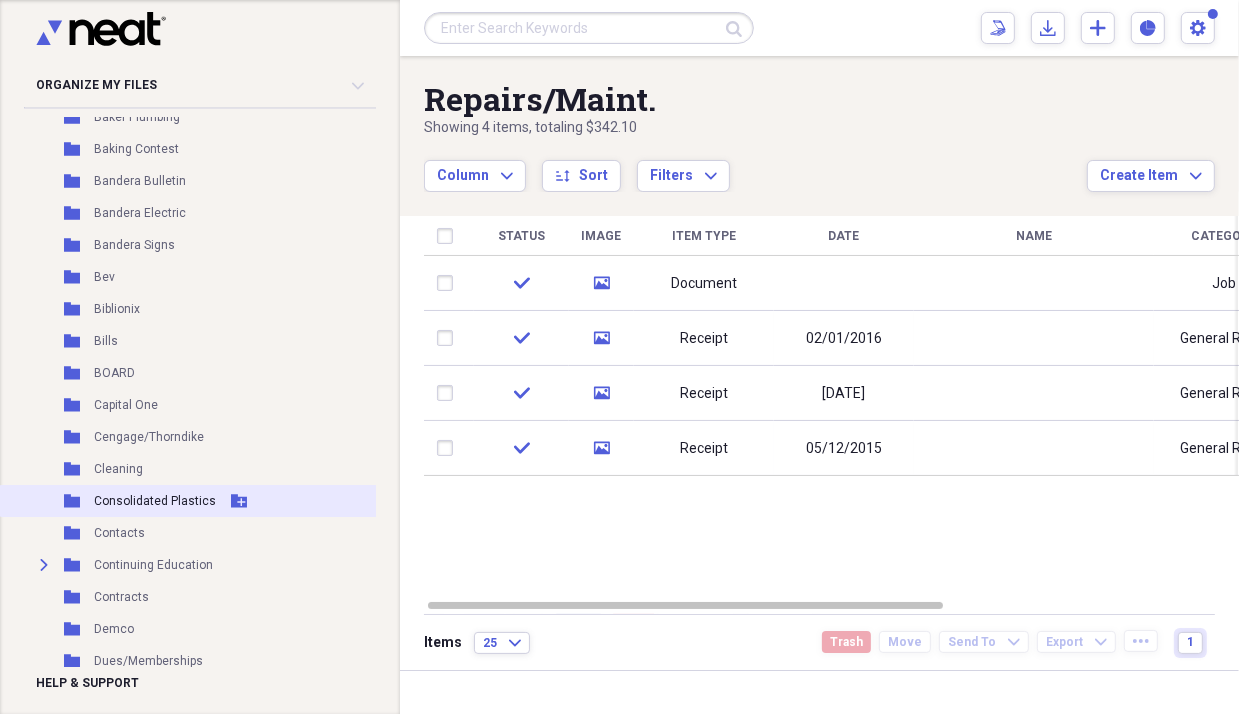 scroll, scrollTop: 600, scrollLeft: 0, axis: vertical 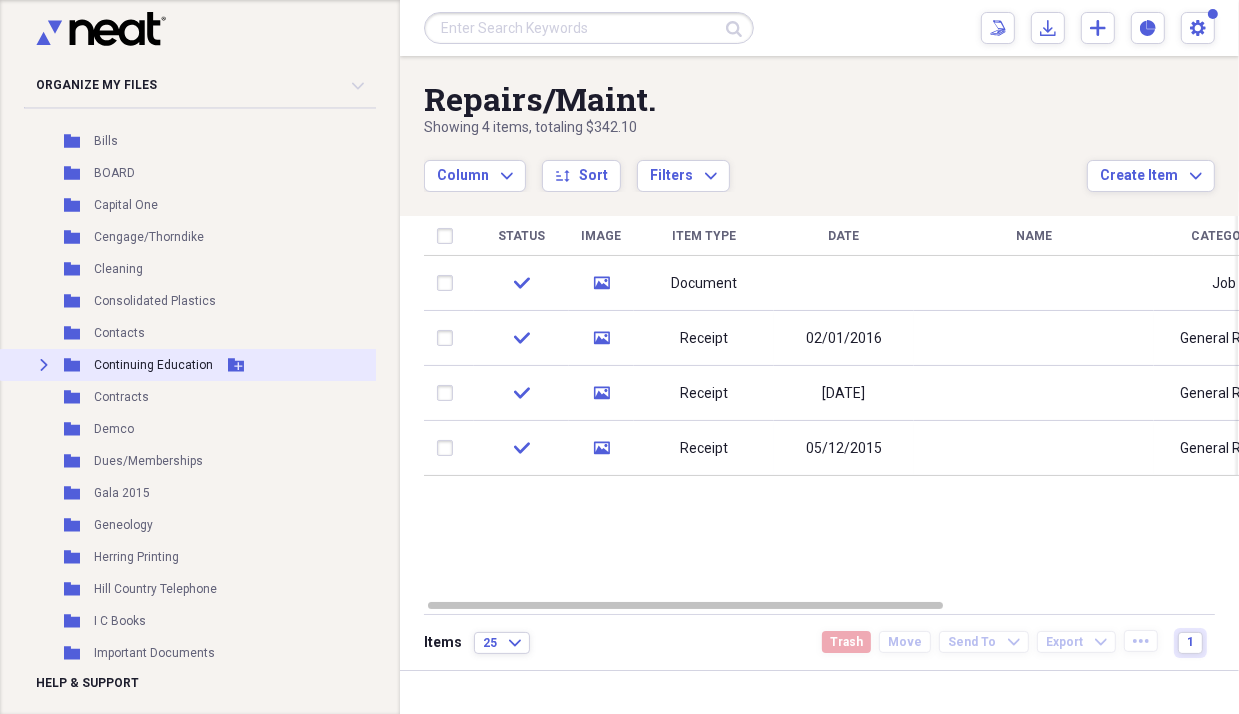 click on "Expand" 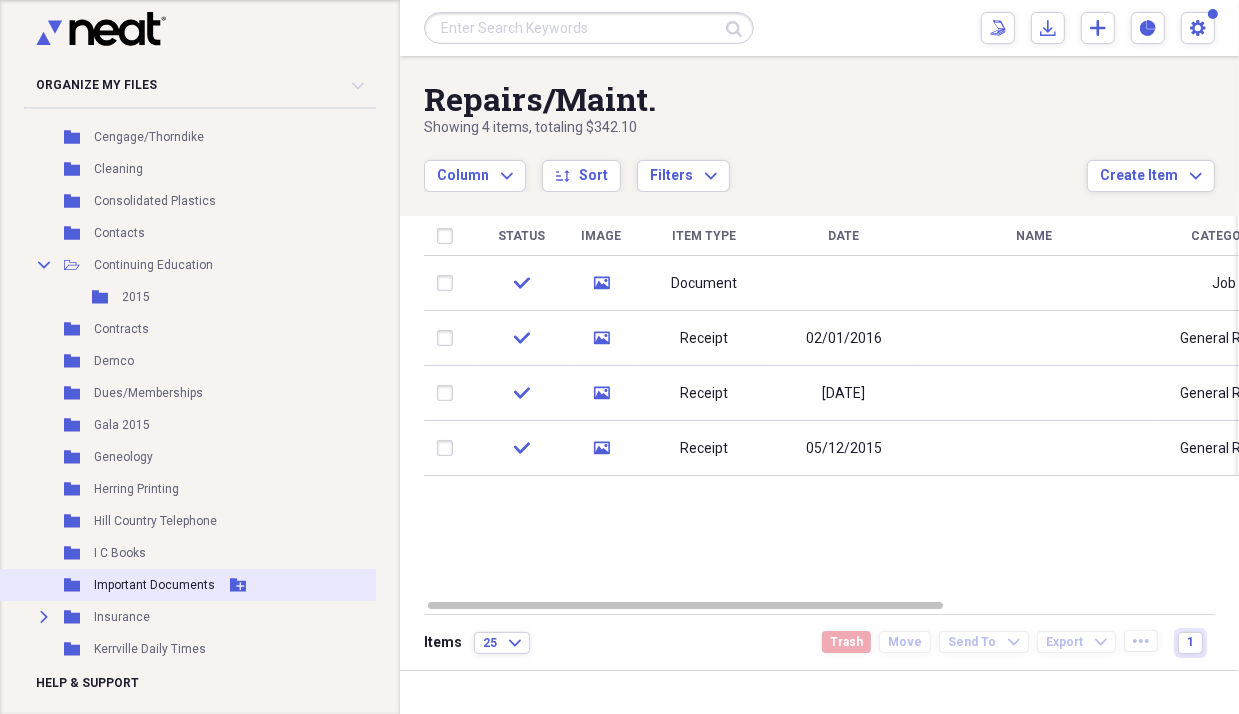 scroll, scrollTop: 900, scrollLeft: 0, axis: vertical 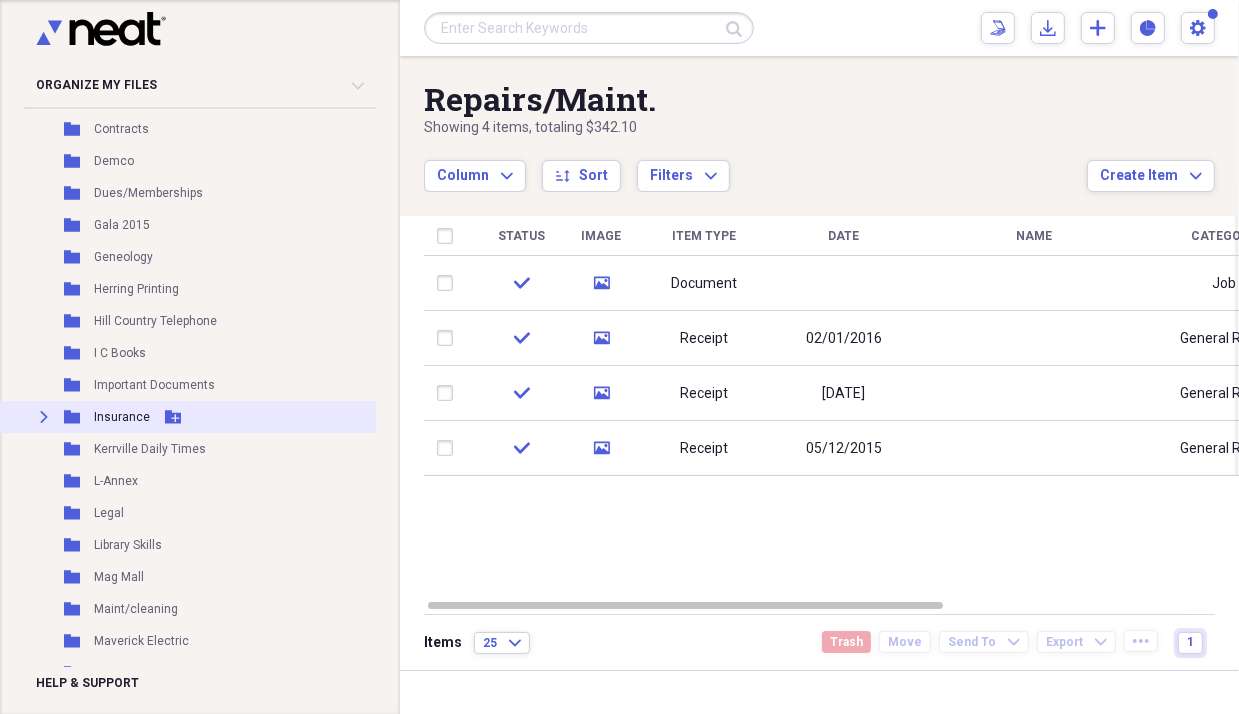 click 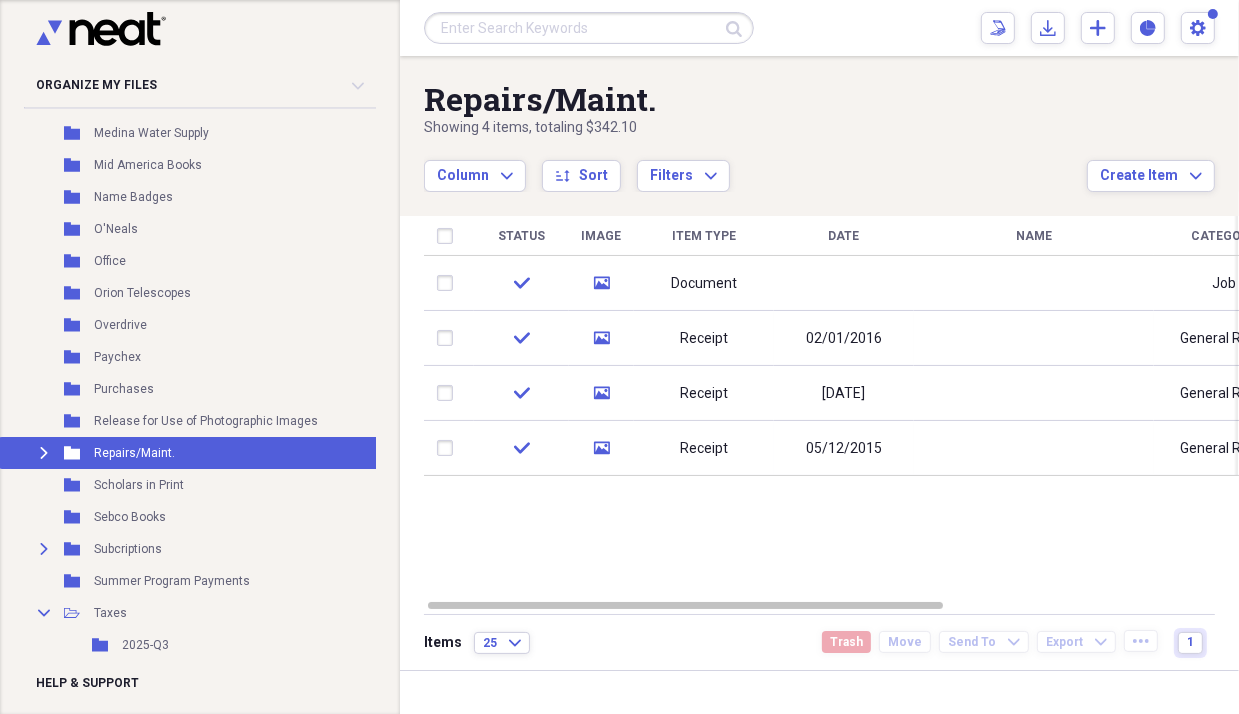 scroll, scrollTop: 1700, scrollLeft: 0, axis: vertical 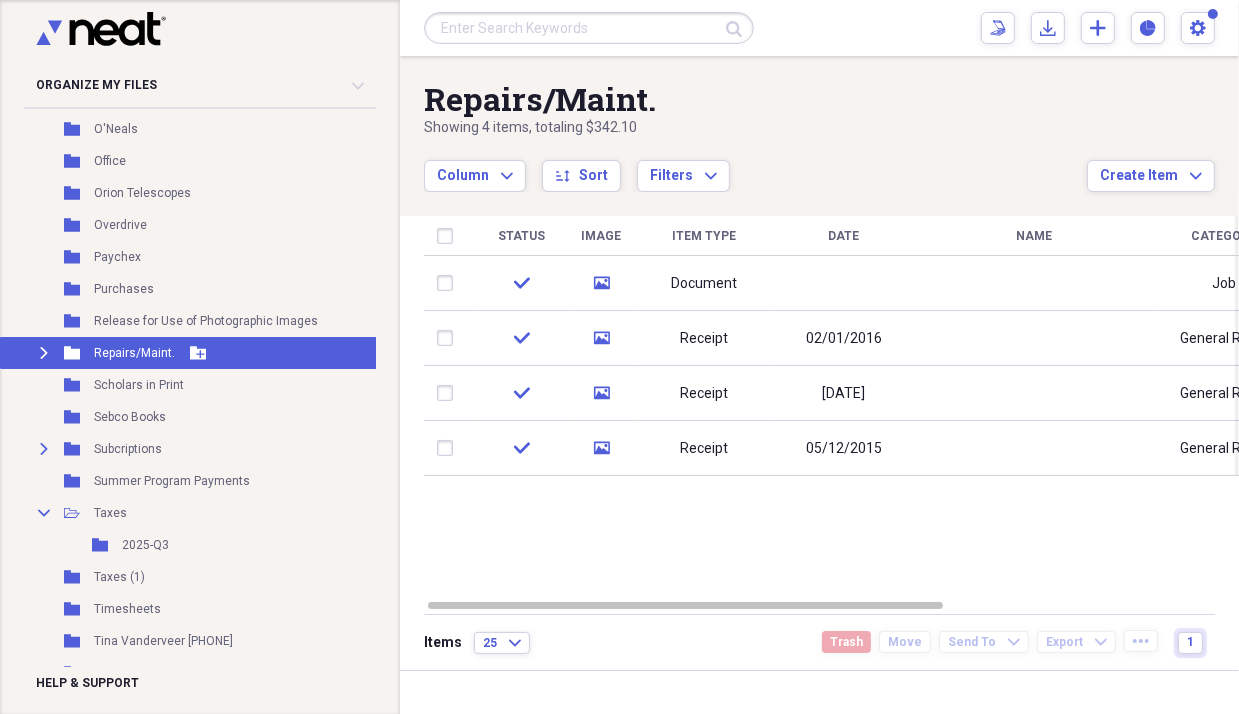 click on "Expand" 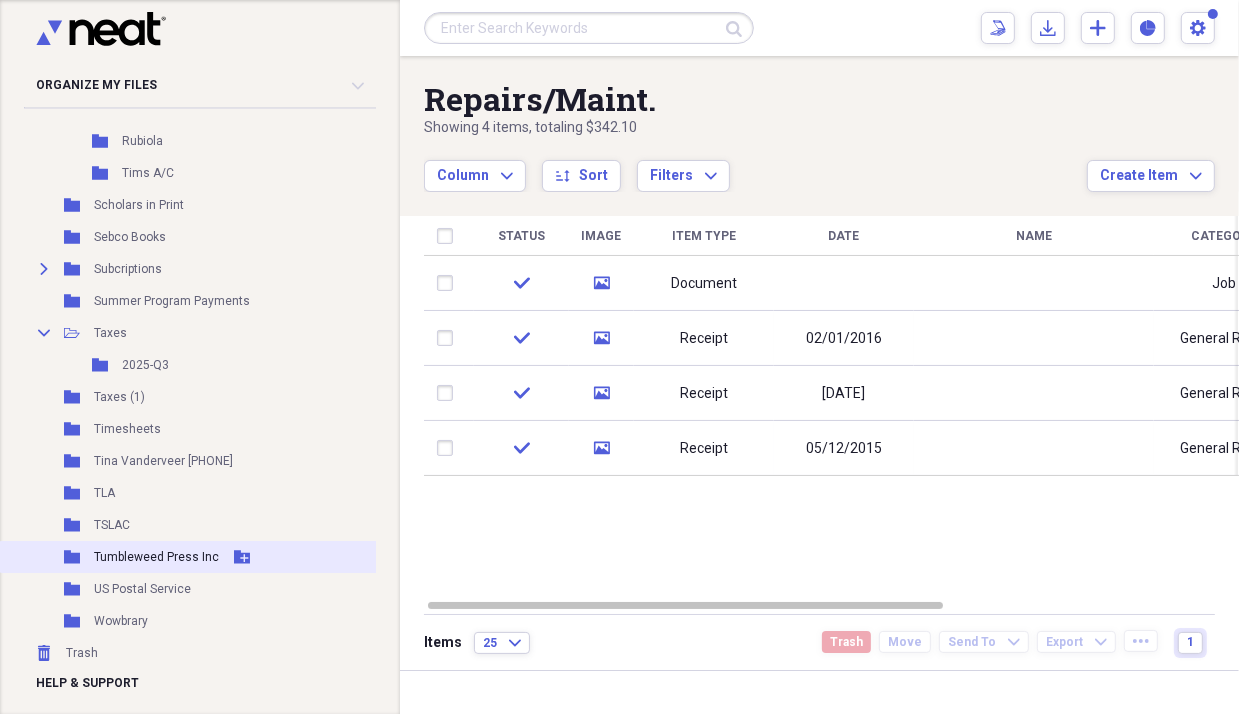 scroll, scrollTop: 2032, scrollLeft: 0, axis: vertical 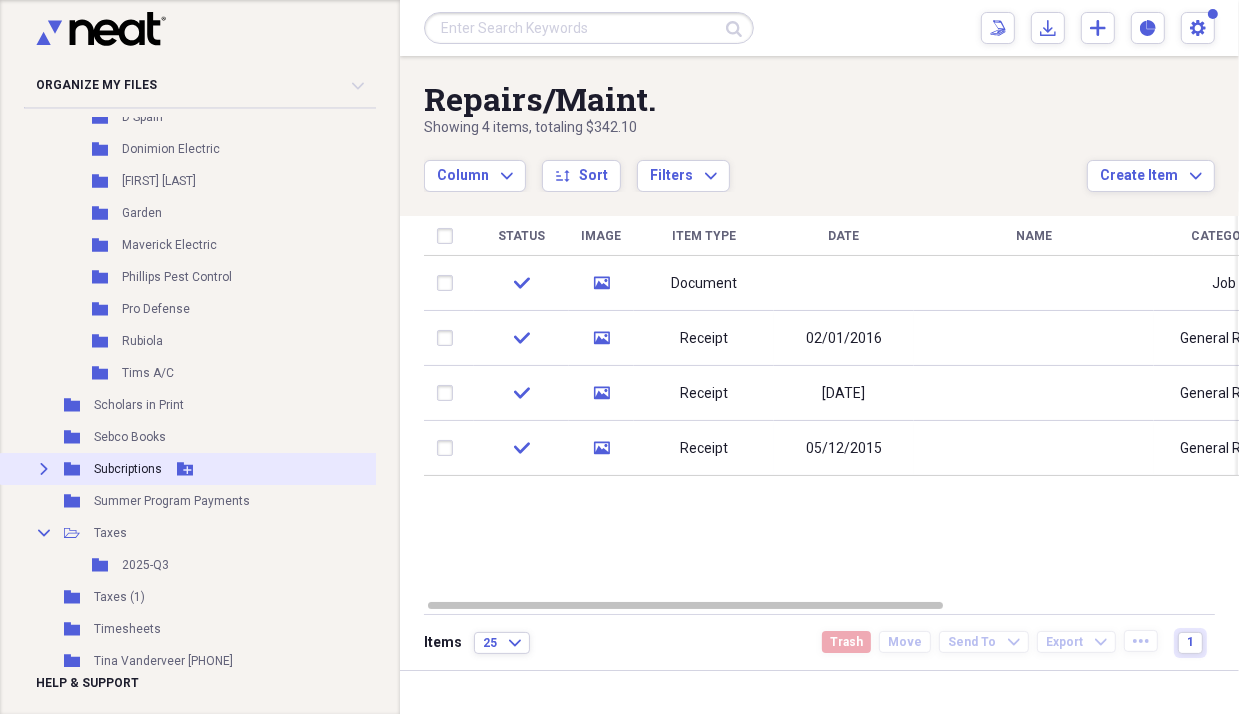 click on "Expand" 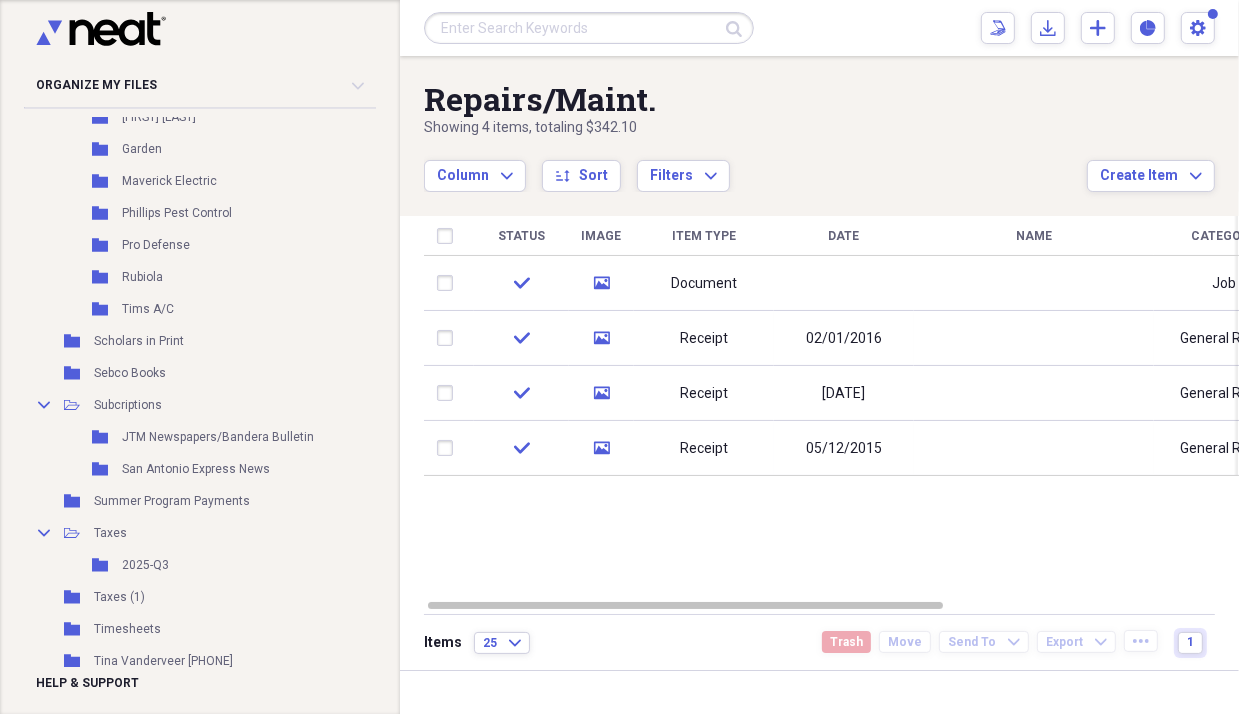 scroll, scrollTop: 1996, scrollLeft: 0, axis: vertical 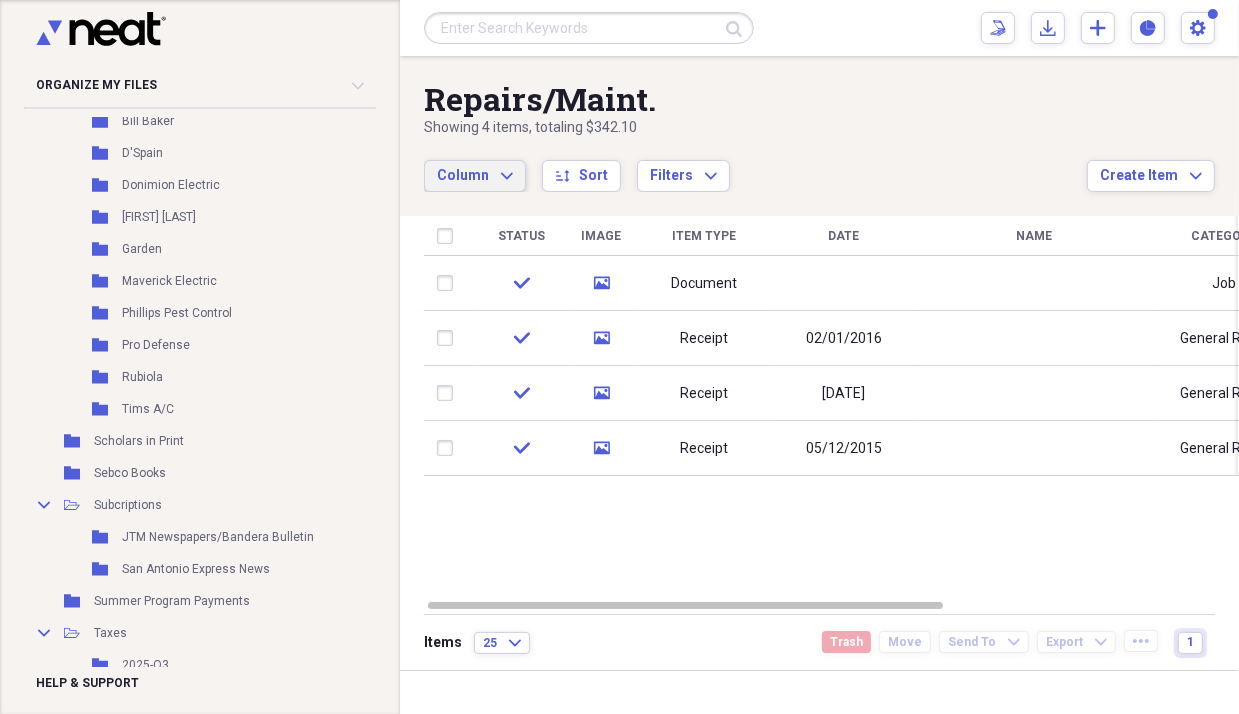 click on "Folder Fred Collins Add Folder" at bounding box center [189, 217] 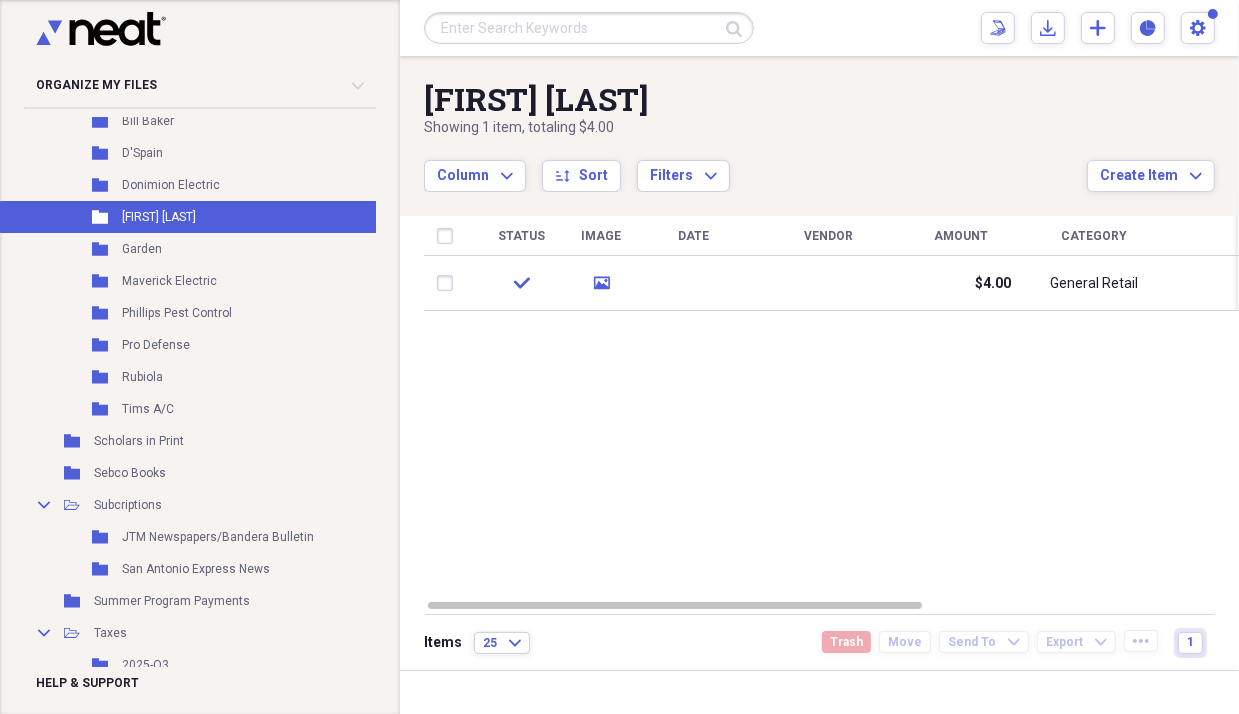 click on "Status Image Date Vendor Amount Category Product Source Billable Reimbursable check media $4.00 General Retail Scan" at bounding box center (831, 407) 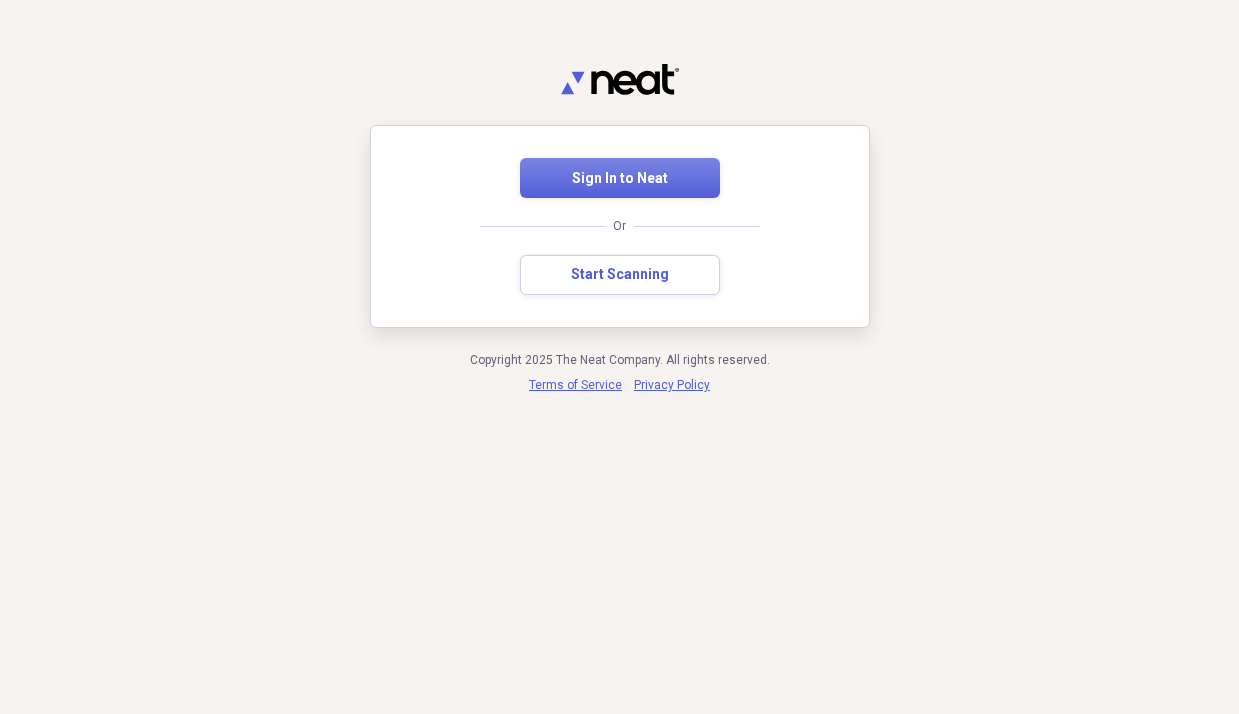 scroll, scrollTop: 0, scrollLeft: 0, axis: both 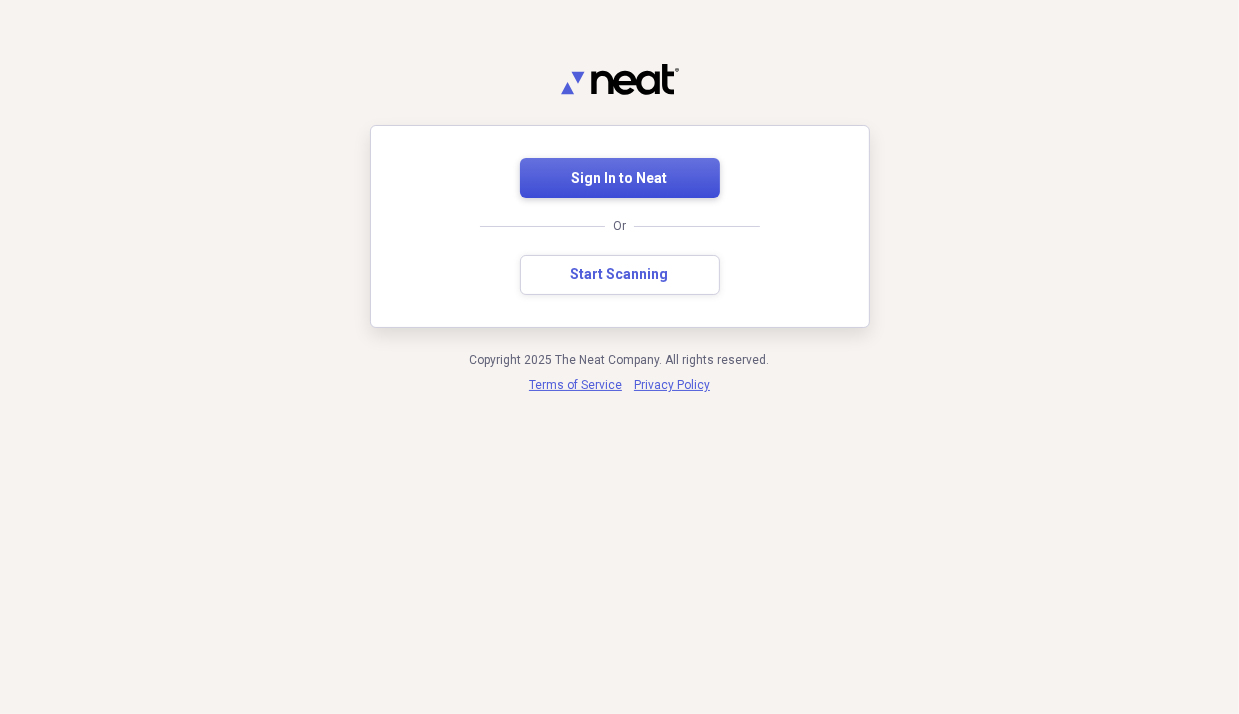 click on "Sign In to Neat" at bounding box center [620, 179] 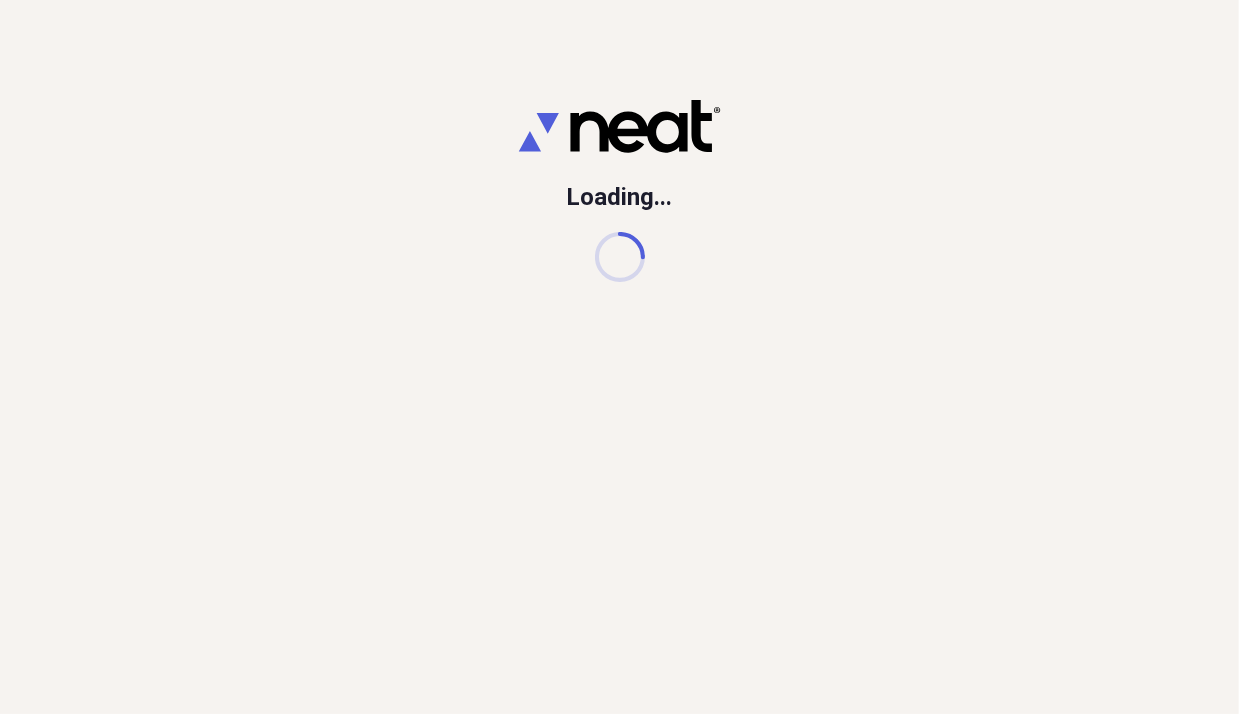 click on "Loading..." at bounding box center [619, 357] 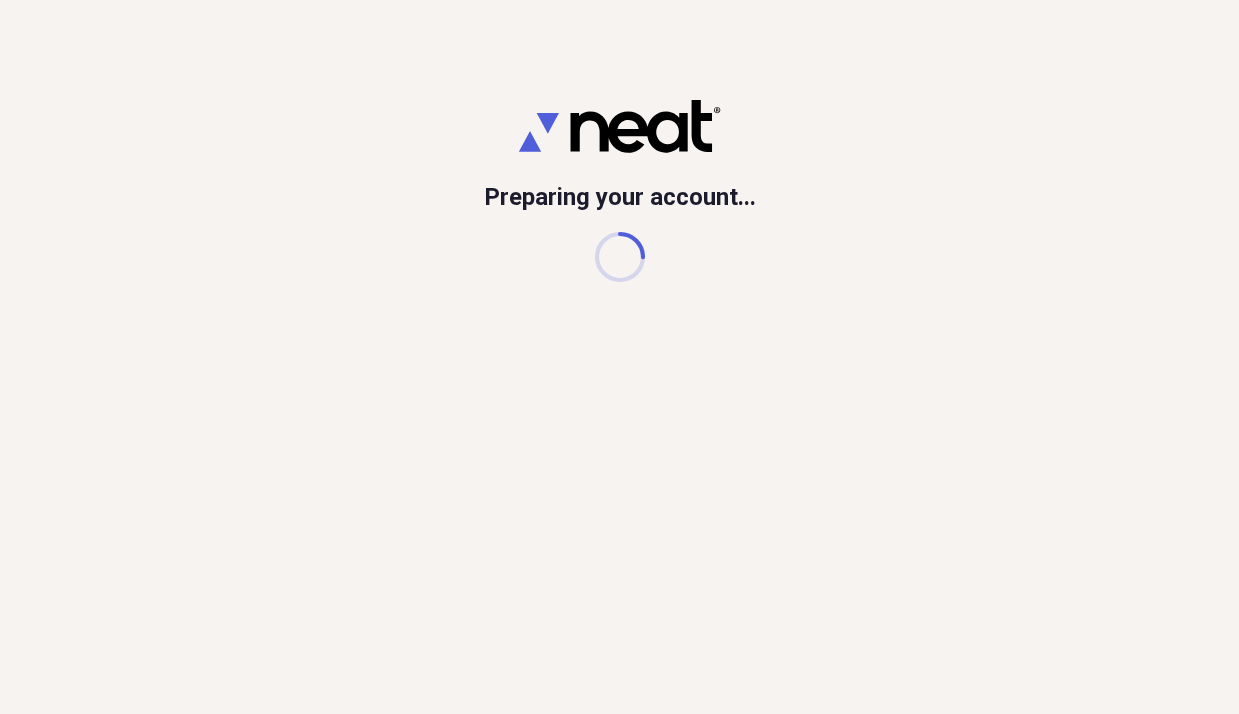 scroll, scrollTop: 0, scrollLeft: 0, axis: both 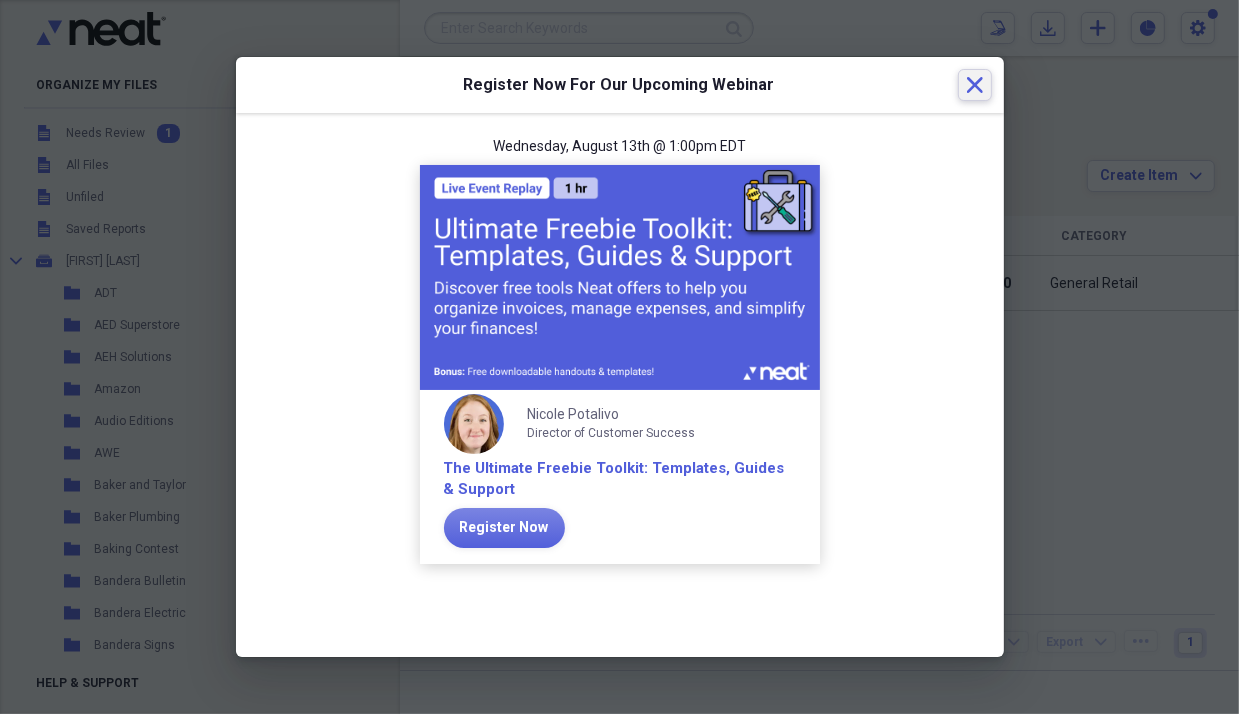 click 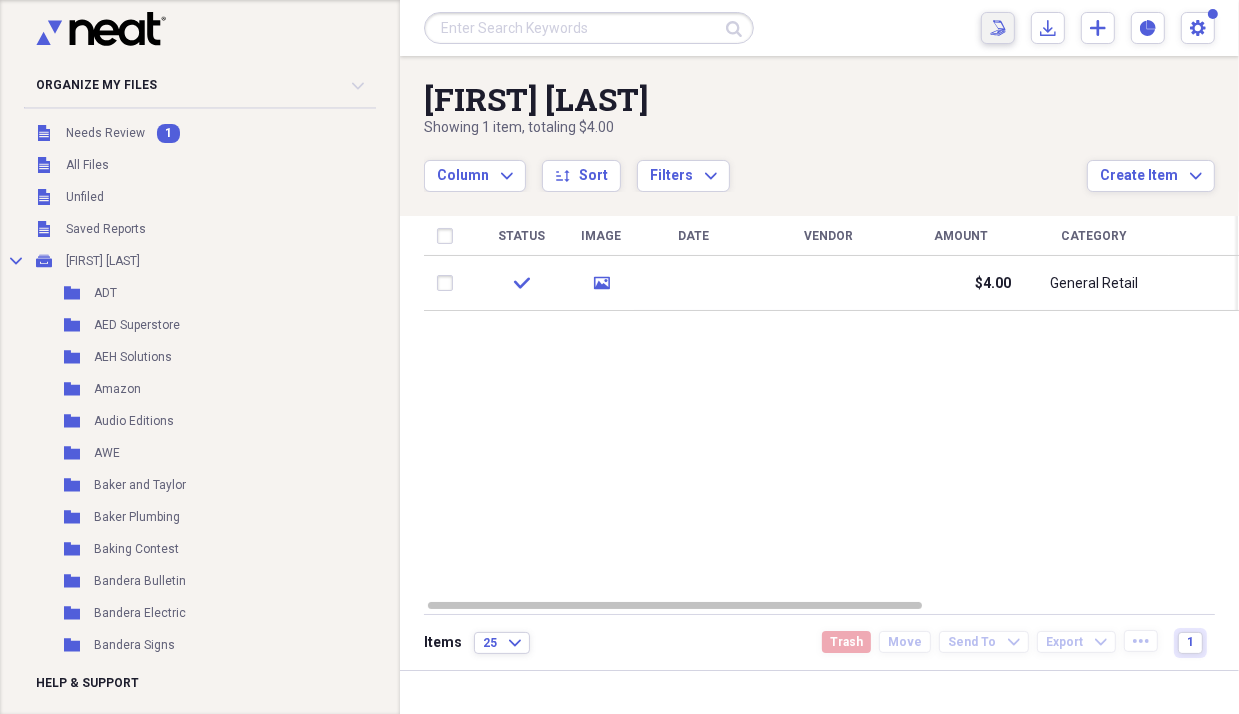 click on "Scan" 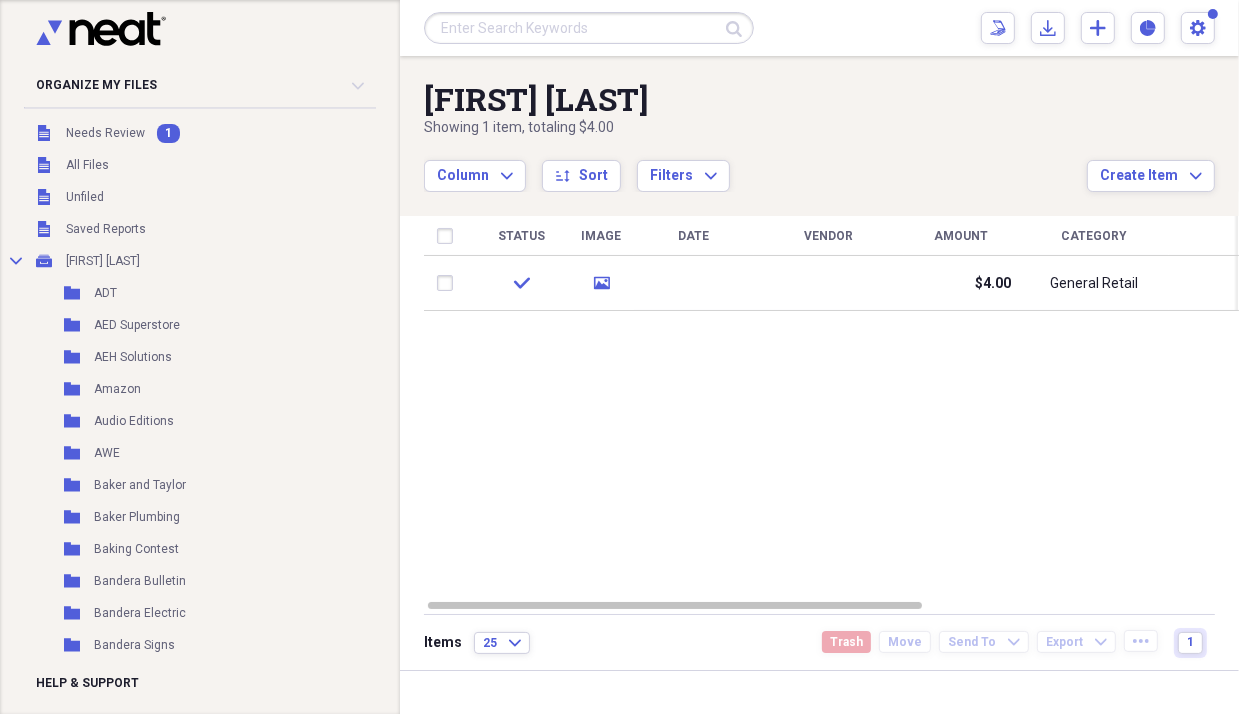 click on "Status Image Date Vendor Amount Category Product Source Billable Reimbursable check media $4.00 General Retail Scan" at bounding box center [831, 407] 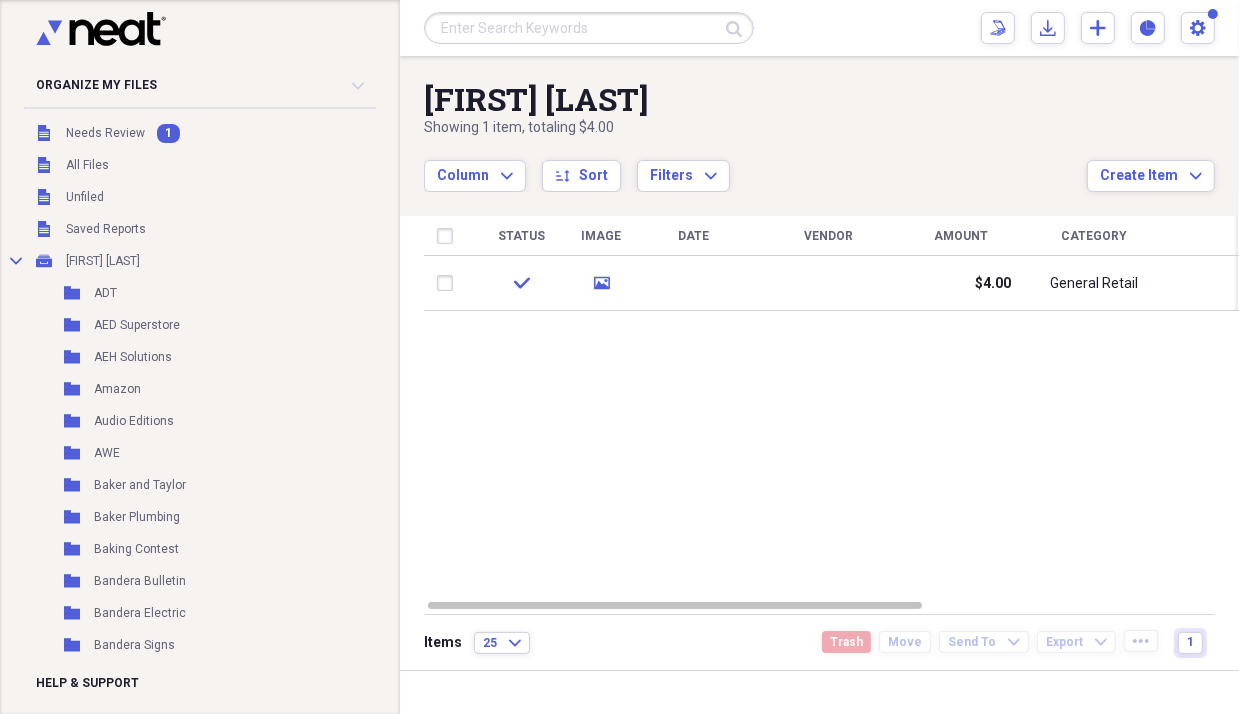 drag, startPoint x: 623, startPoint y: 396, endPoint x: 568, endPoint y: 394, distance: 55.03635 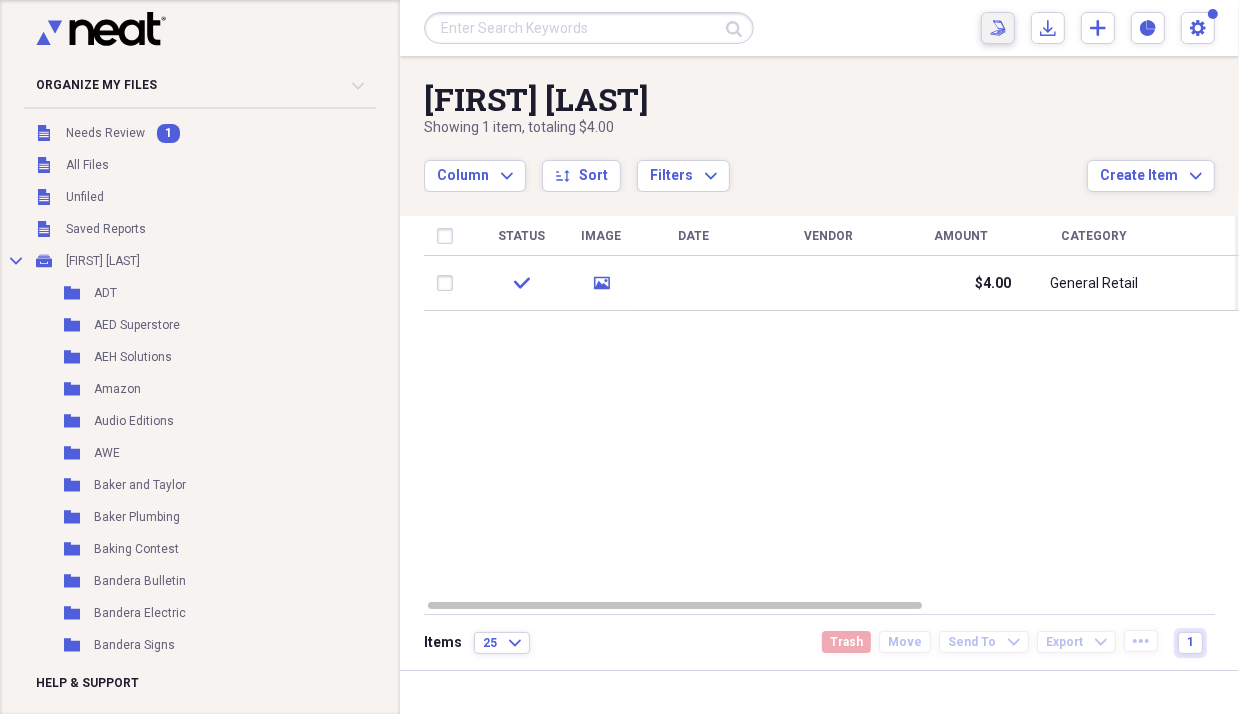 click on "Scan" 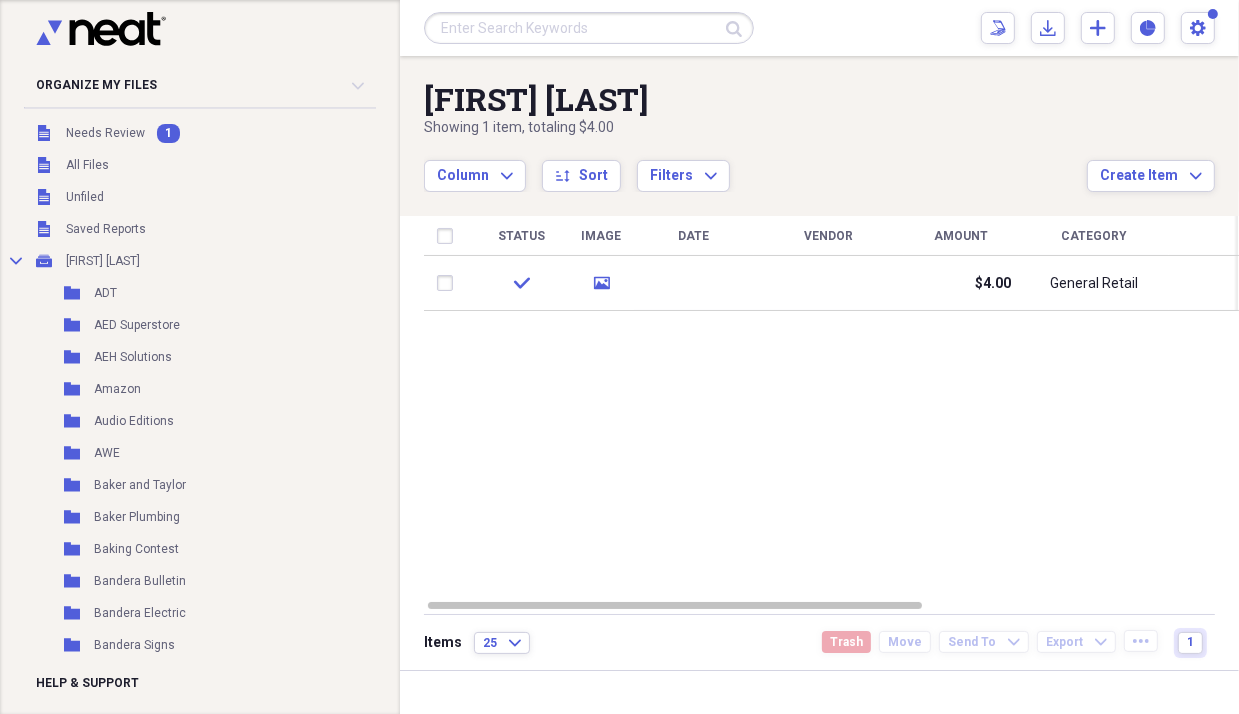drag, startPoint x: 975, startPoint y: 123, endPoint x: 928, endPoint y: 119, distance: 47.169907 